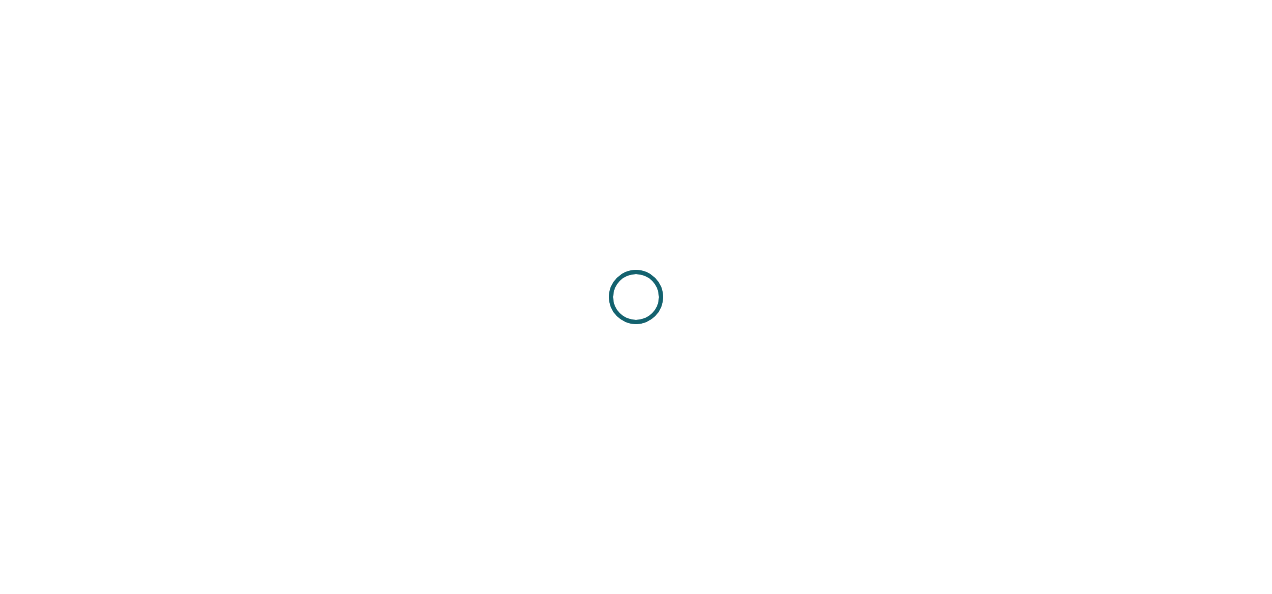 scroll, scrollTop: 0, scrollLeft: 0, axis: both 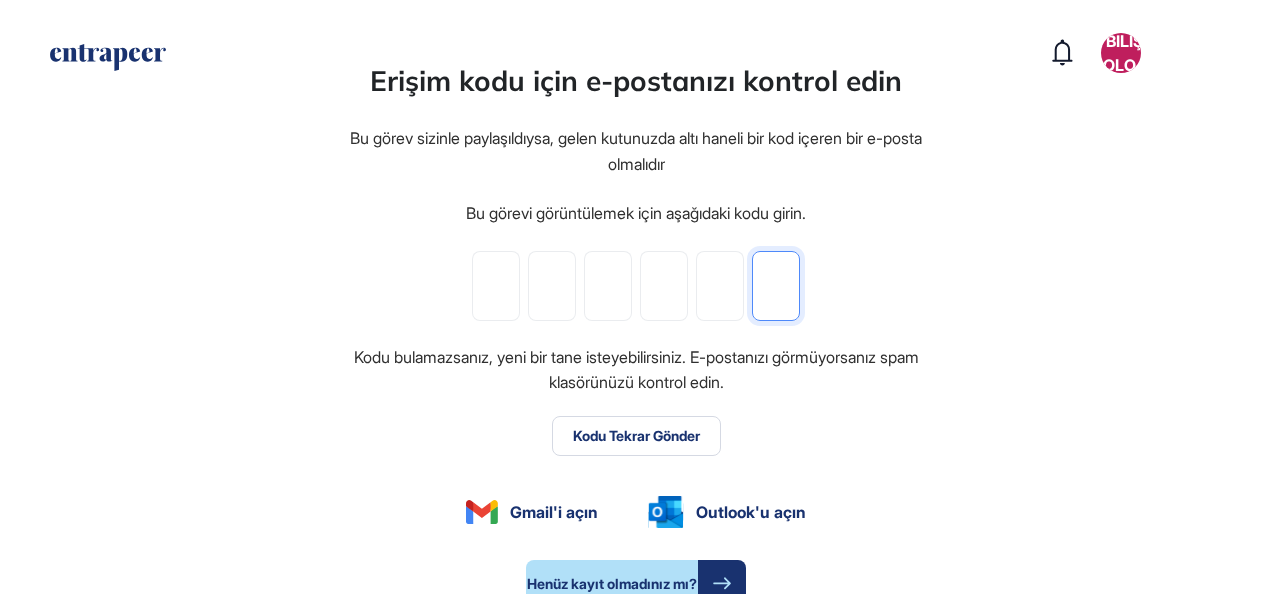 paste on "*" 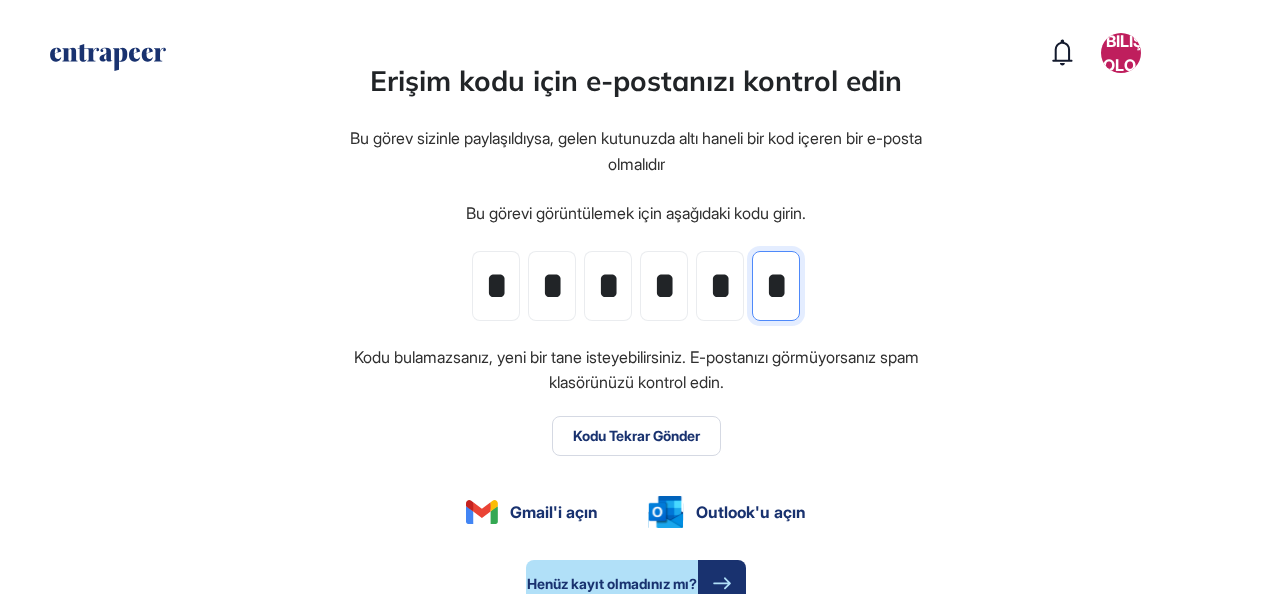 scroll, scrollTop: 0, scrollLeft: 0, axis: both 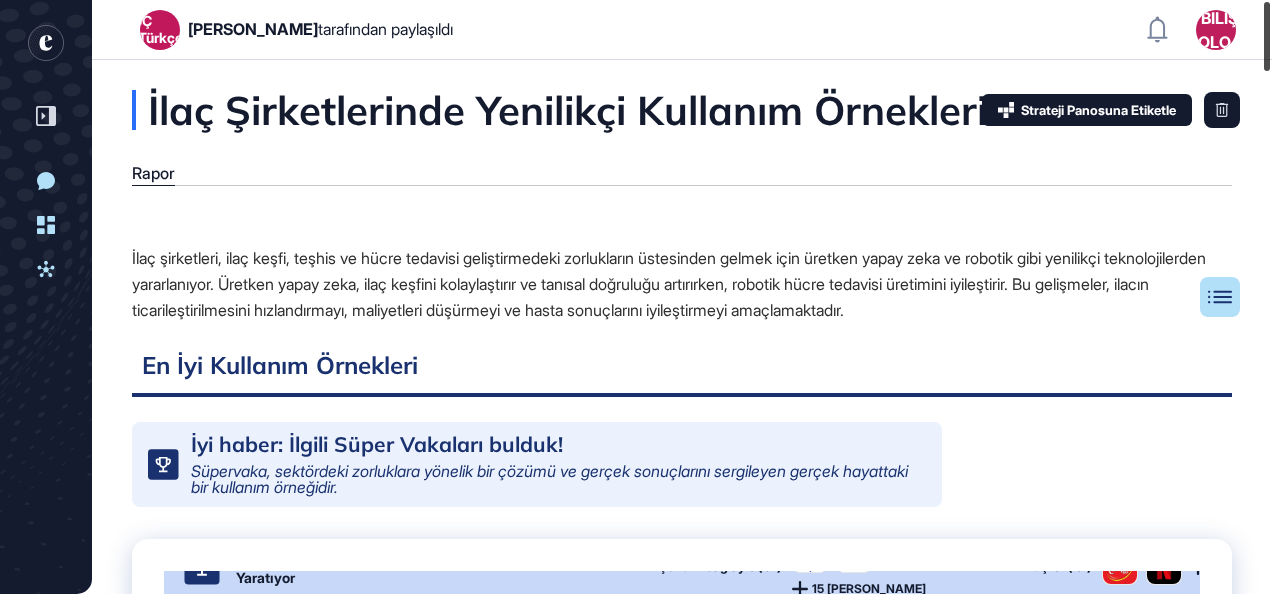 drag, startPoint x: 1268, startPoint y: 262, endPoint x: 1250, endPoint y: 20, distance: 242.6685 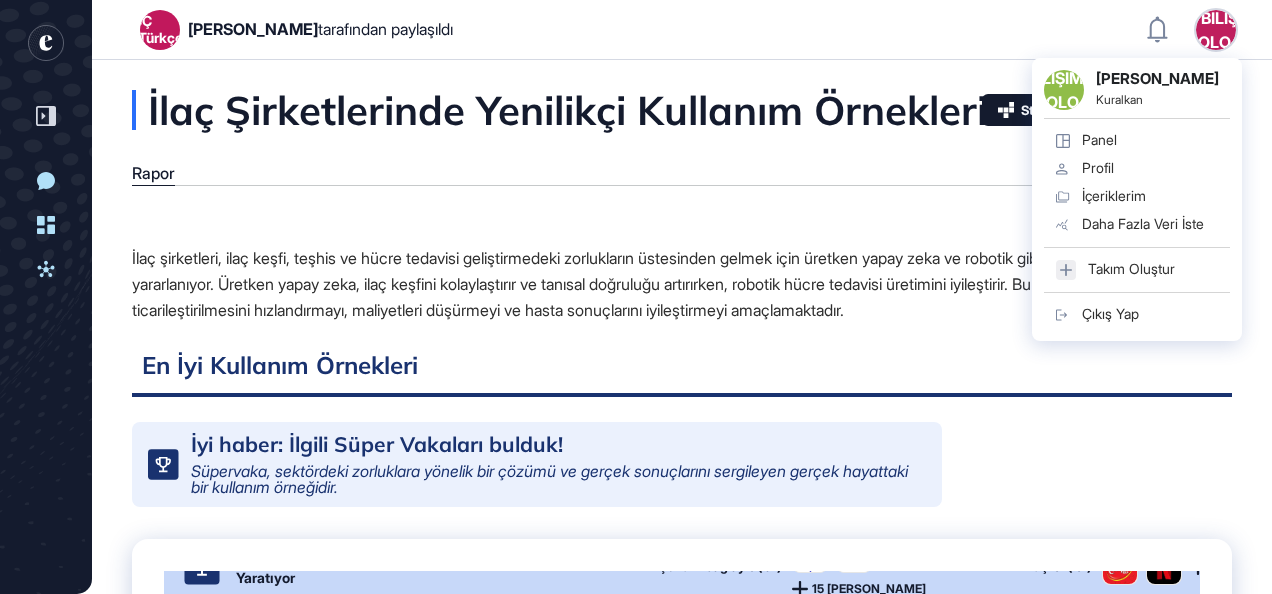 click on "İlaç Şirketlerinde Yenilikçi Kullanım Örnekleri Rapor Table of Contents İlaç şirketleri, ilaç keşfi, teşhis ve hücre tedavisi geliştirmedeki zorlukların üstesinden gelmek için üretken yapay zeka ve robotik gibi yenilikçi teknolojilerden yararlanıyor. Üretken yapay zeka, ilaç keşfini kolaylaştırır ve tanısal doğruluğu artırırken, robotik hücre tedavisi üretimini iyileştirir. Bu gelişmeler, ilacın ticarileştirilmesini hızlandırmayı, maliyetleri düşürmeyi ve hasta sonuçlarını iyileştirmeyi amaçlamaktadır. En İyi Kullanım Örnekleri İyi haber: İlgili Süper Vakaları bulduk! Süpervaka, sektördeki zorluklara yönelik bir çözümü ve gerçek sonuçlarını sergileyen gerçek hayattaki bir kullanım örneğidir. Üretken Yapay Zeka: [PERSON_NAME] ve Teşhisinde Devrim Yaratıyor Çözüm Sağlayıcı(lar): 15 tane daha Müşteri(ler): 4 tane daha Çözüm Sağlayıcı(lar): GD Müşteri(ler): Son güncelleme: 23 [DATE]uhakeme Kaynak Kaynak Müşteri(ler):" at bounding box center [682, 2522] 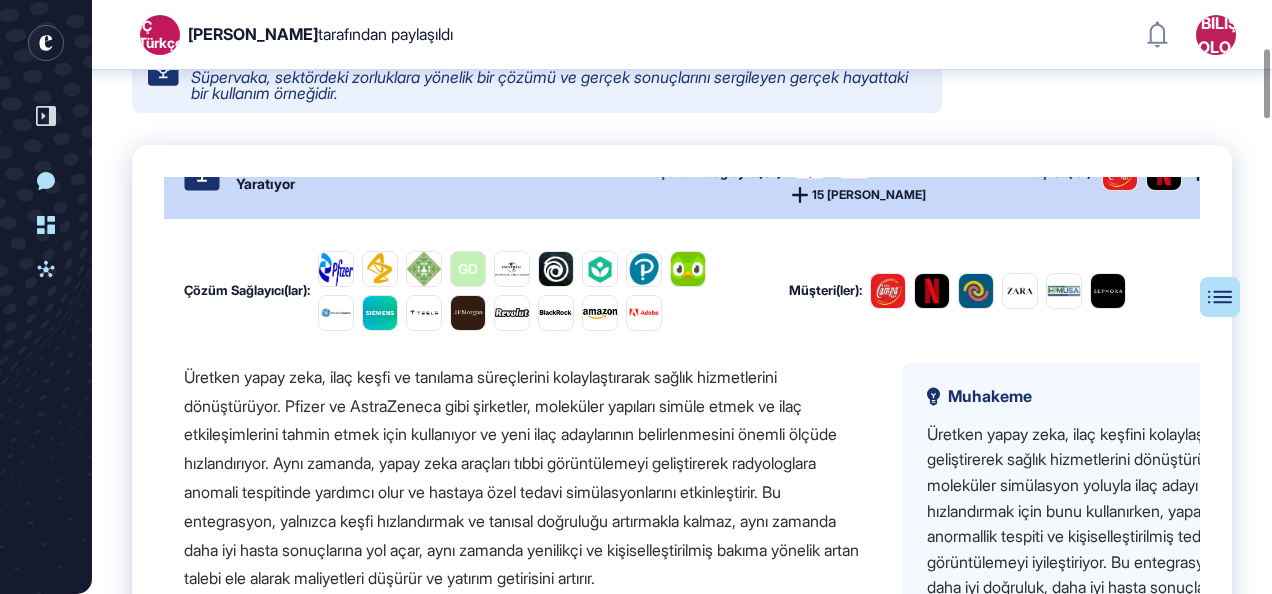 scroll, scrollTop: 406, scrollLeft: 0, axis: vertical 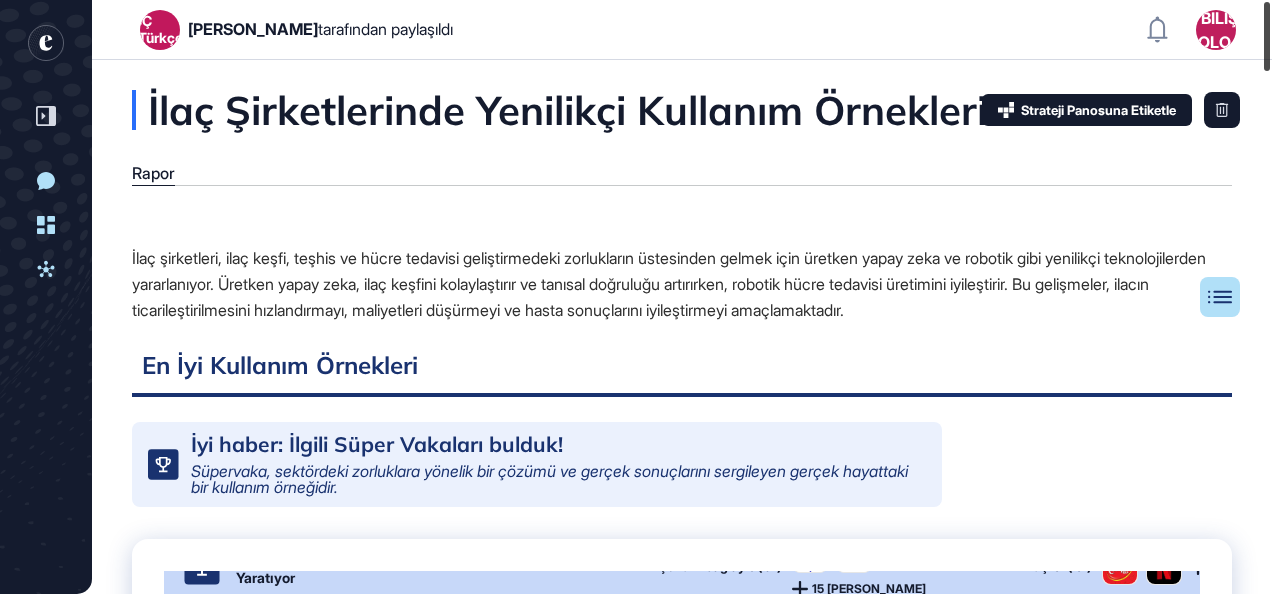 drag, startPoint x: 1271, startPoint y: 101, endPoint x: 1264, endPoint y: -4, distance: 105.23308 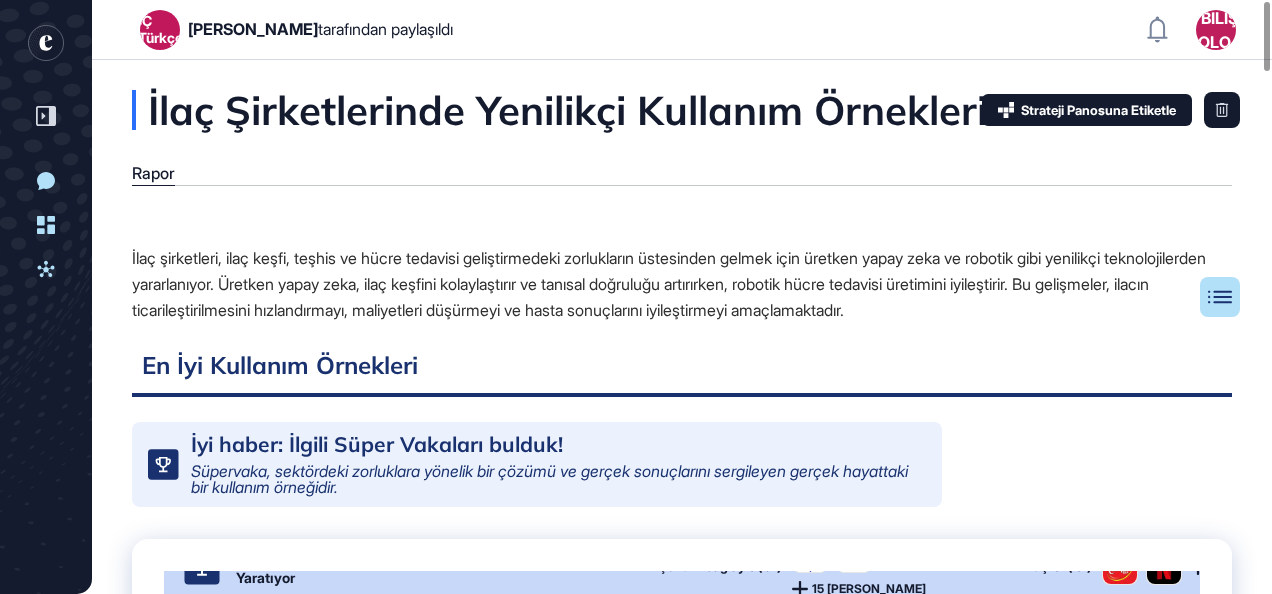 click 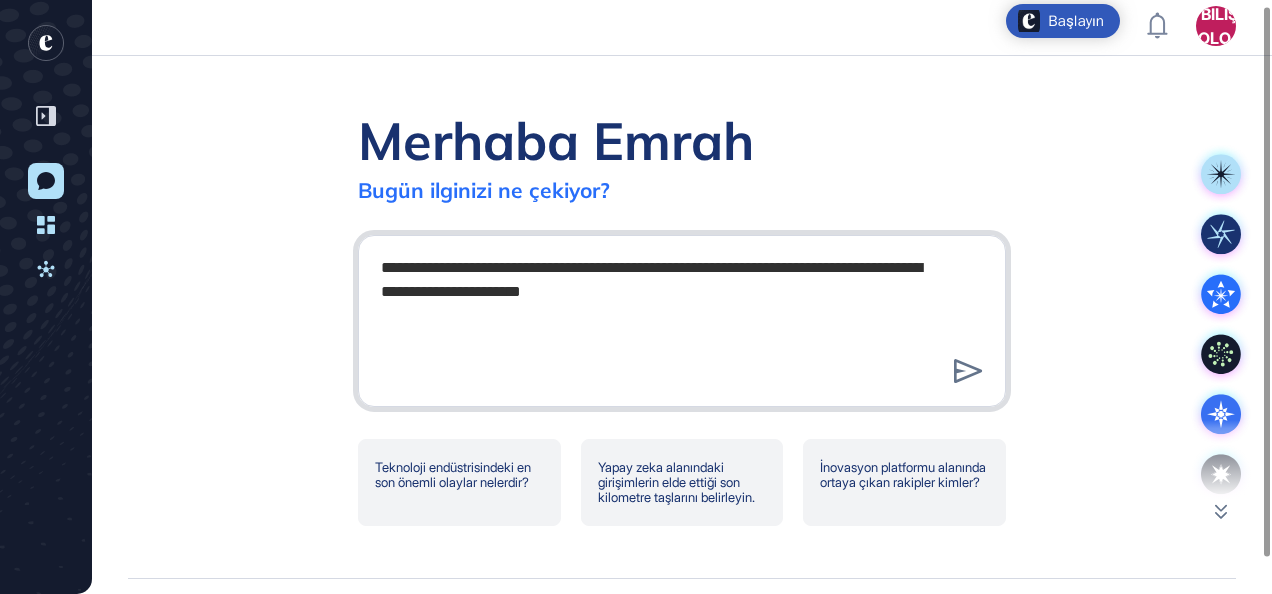 scroll, scrollTop: 6, scrollLeft: 0, axis: vertical 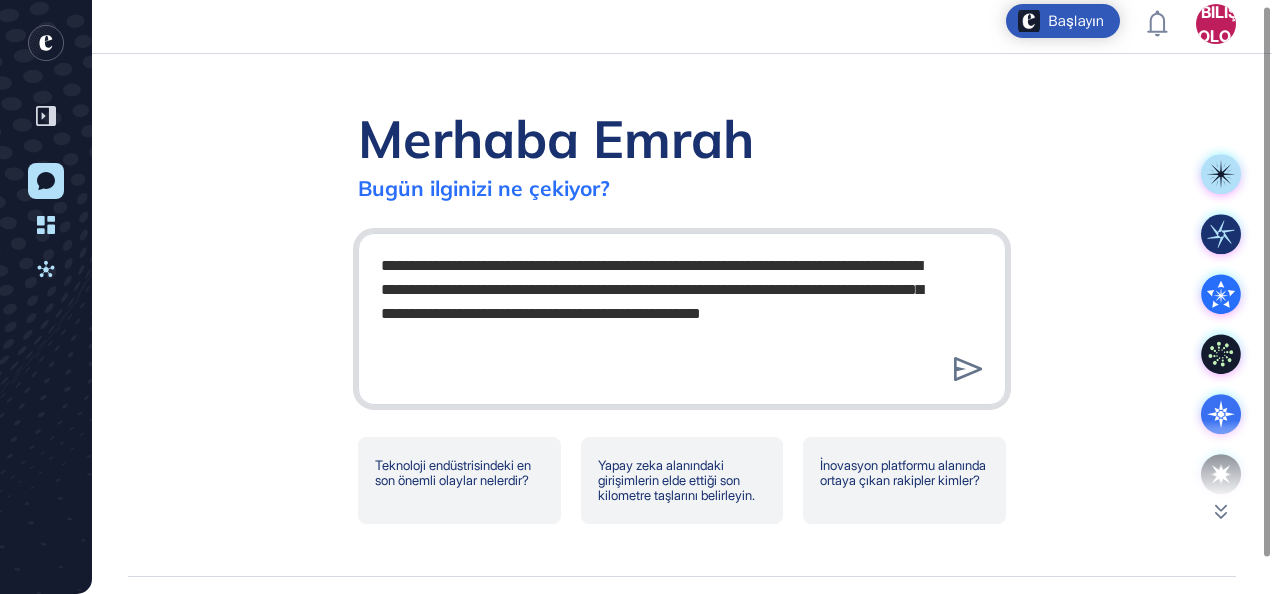 type on "**********" 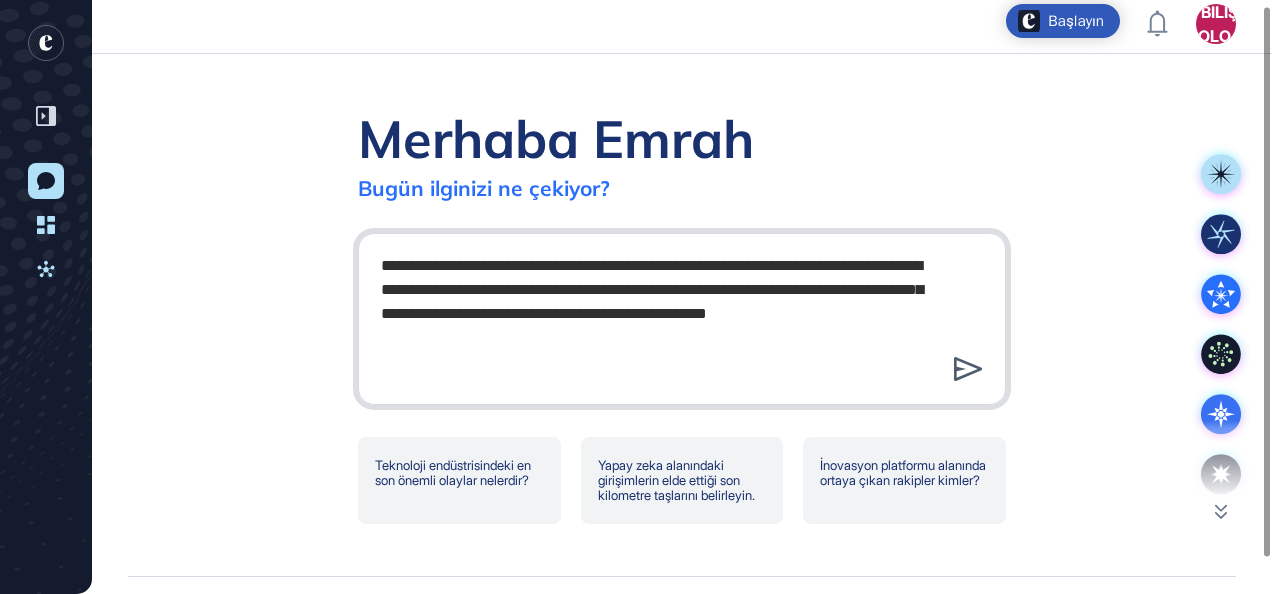 click 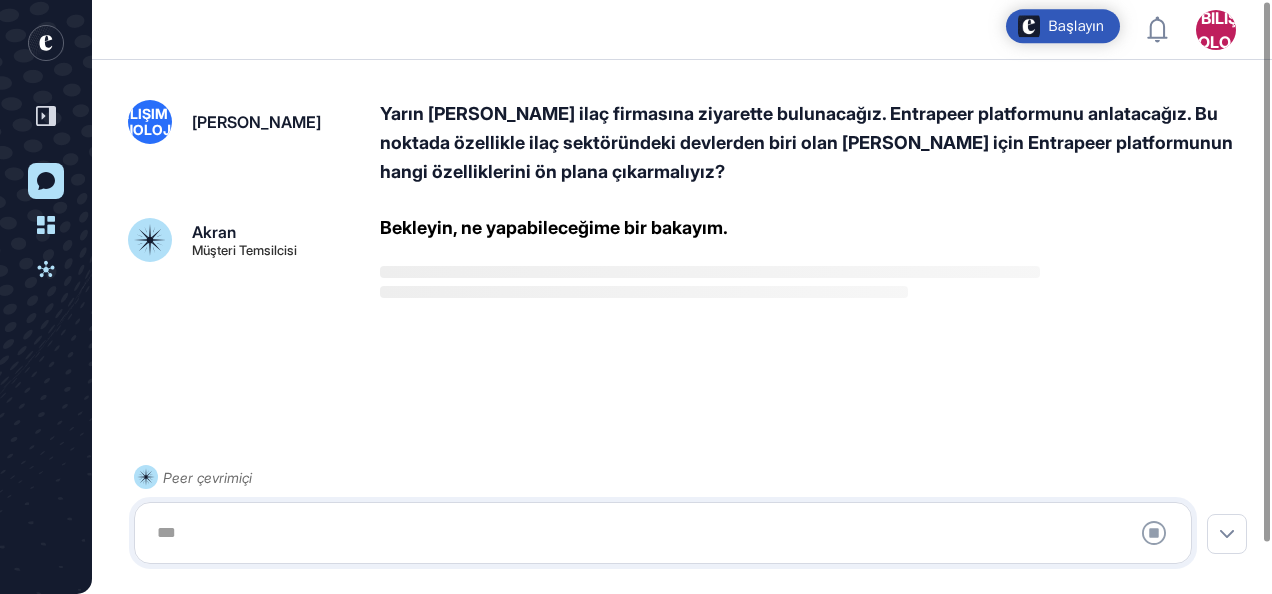 scroll, scrollTop: 0, scrollLeft: 0, axis: both 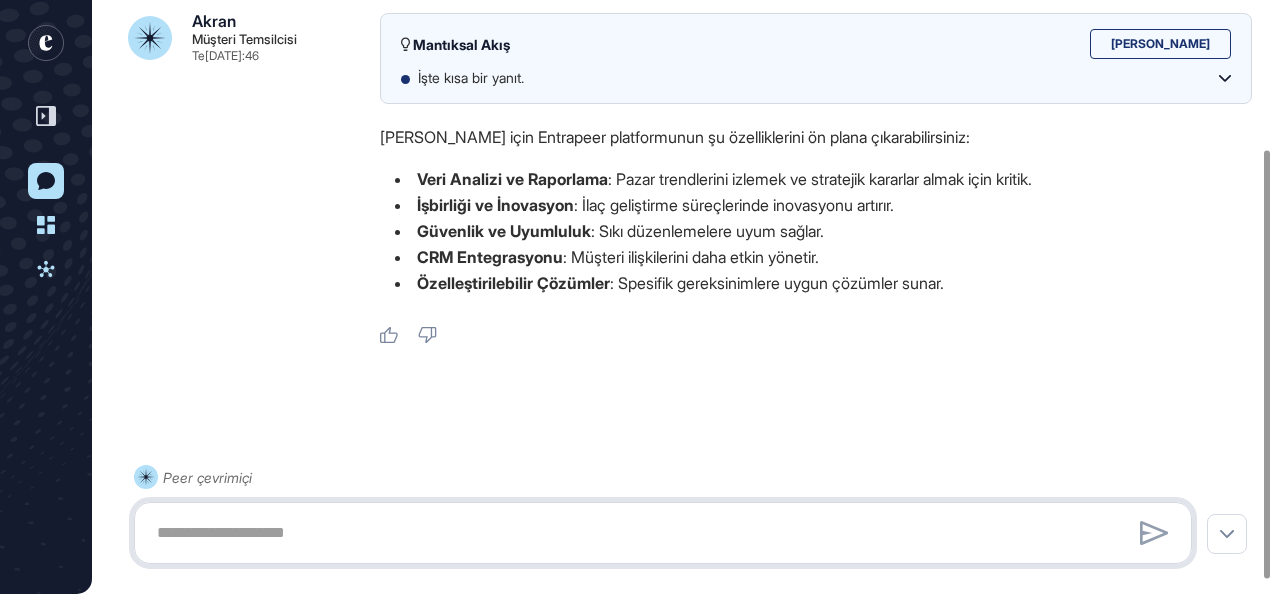 click at bounding box center (663, 533) 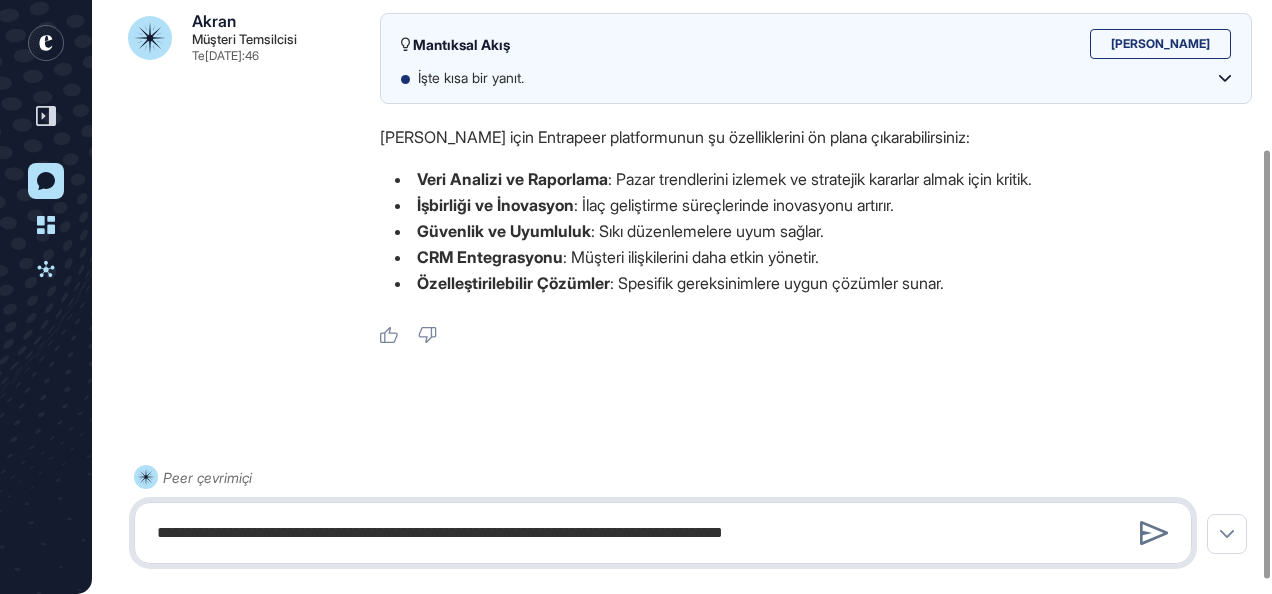 type on "**********" 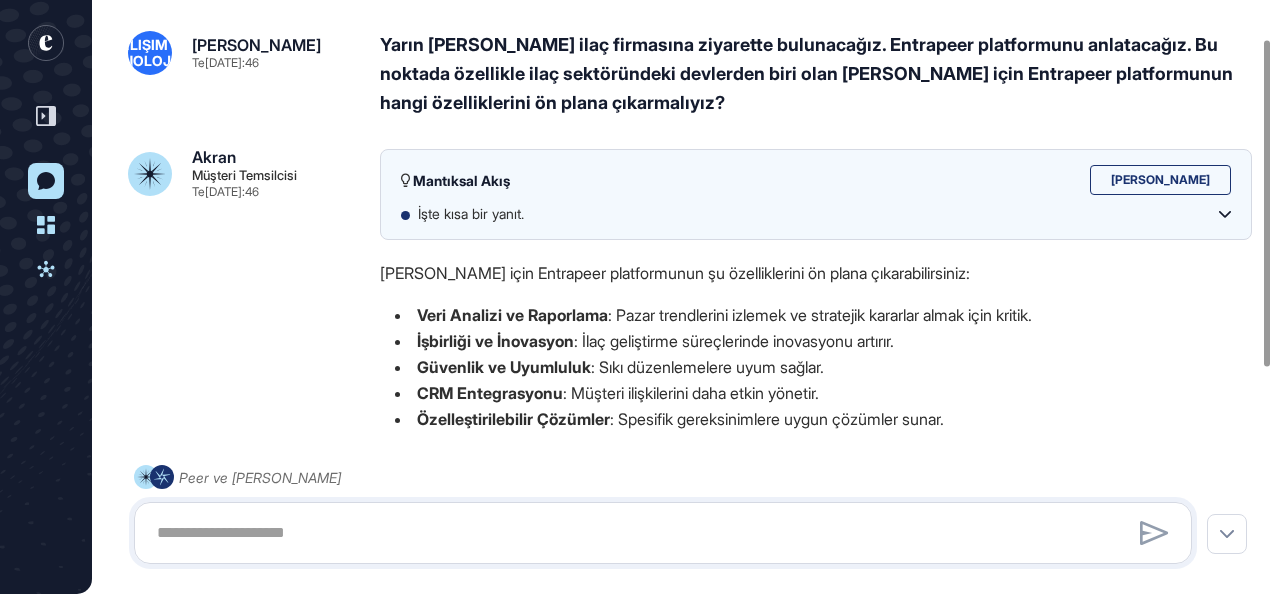 scroll, scrollTop: 70, scrollLeft: 0, axis: vertical 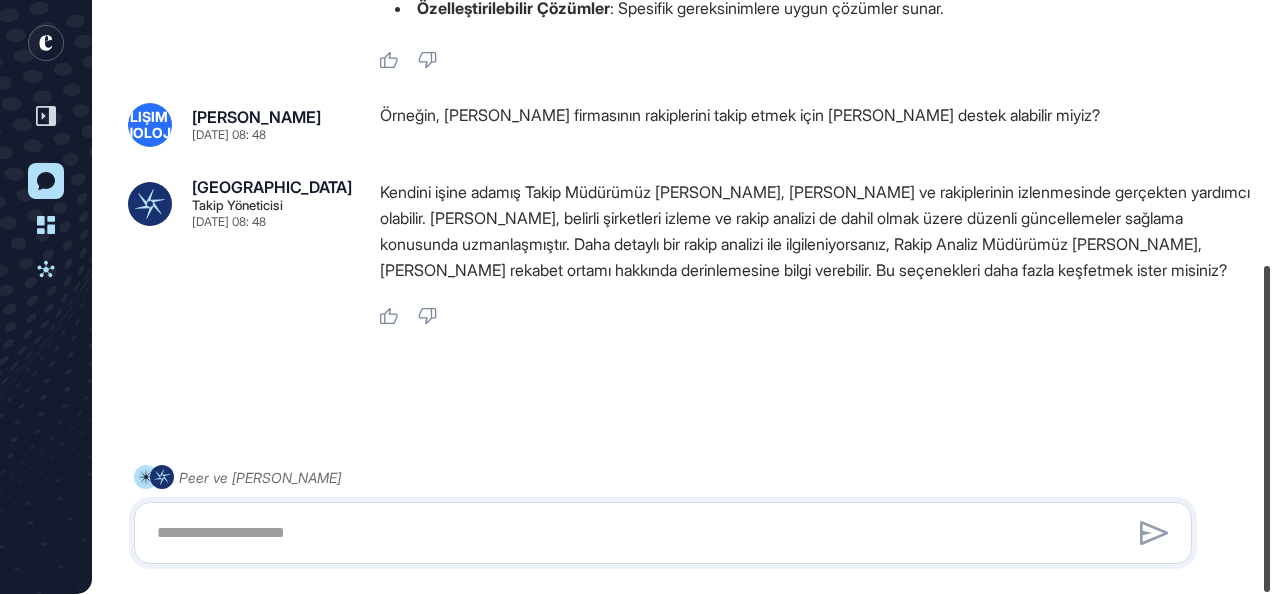 drag, startPoint x: 1271, startPoint y: 240, endPoint x: 1281, endPoint y: 491, distance: 251.19913 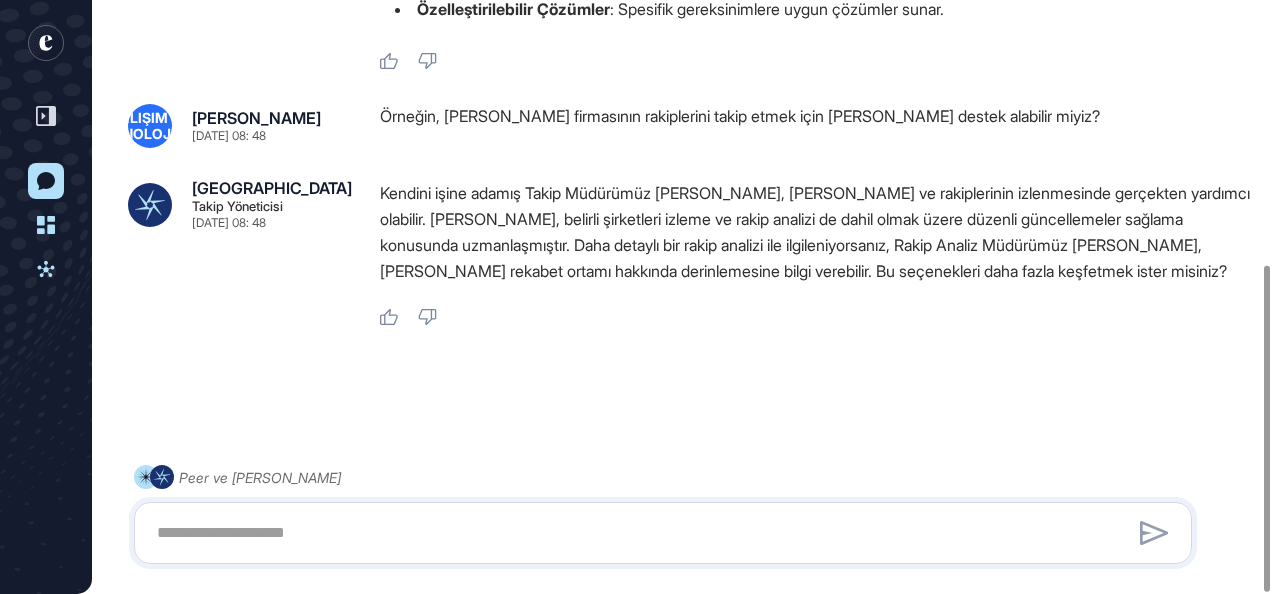 scroll, scrollTop: 480, scrollLeft: 0, axis: vertical 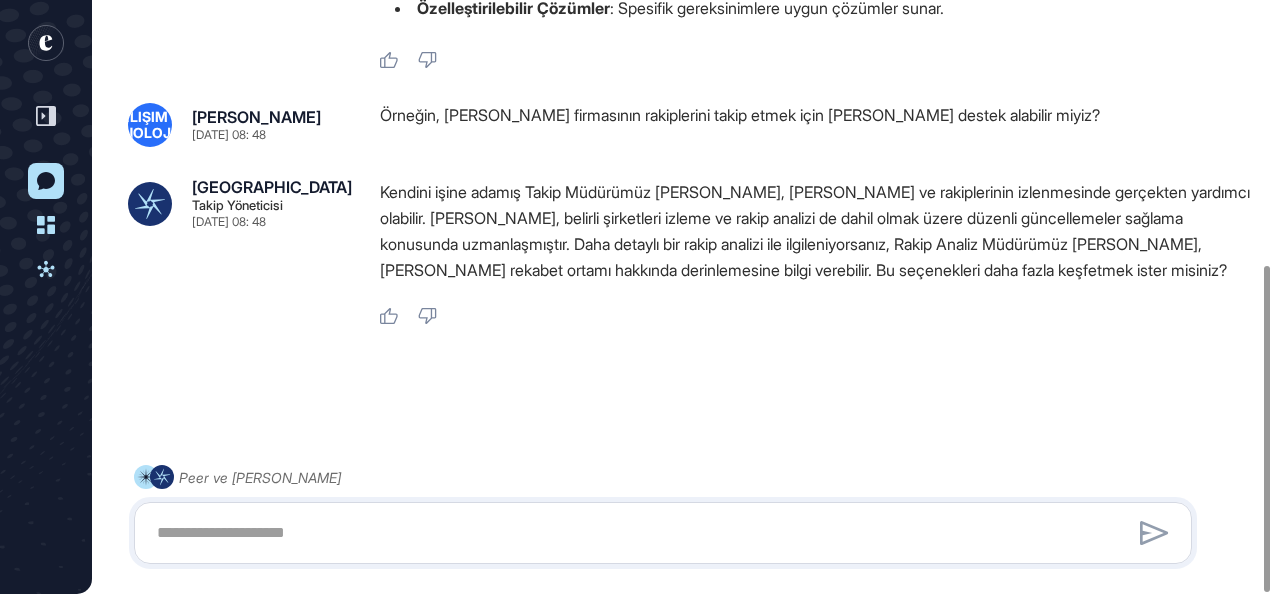 click at bounding box center [663, 533] 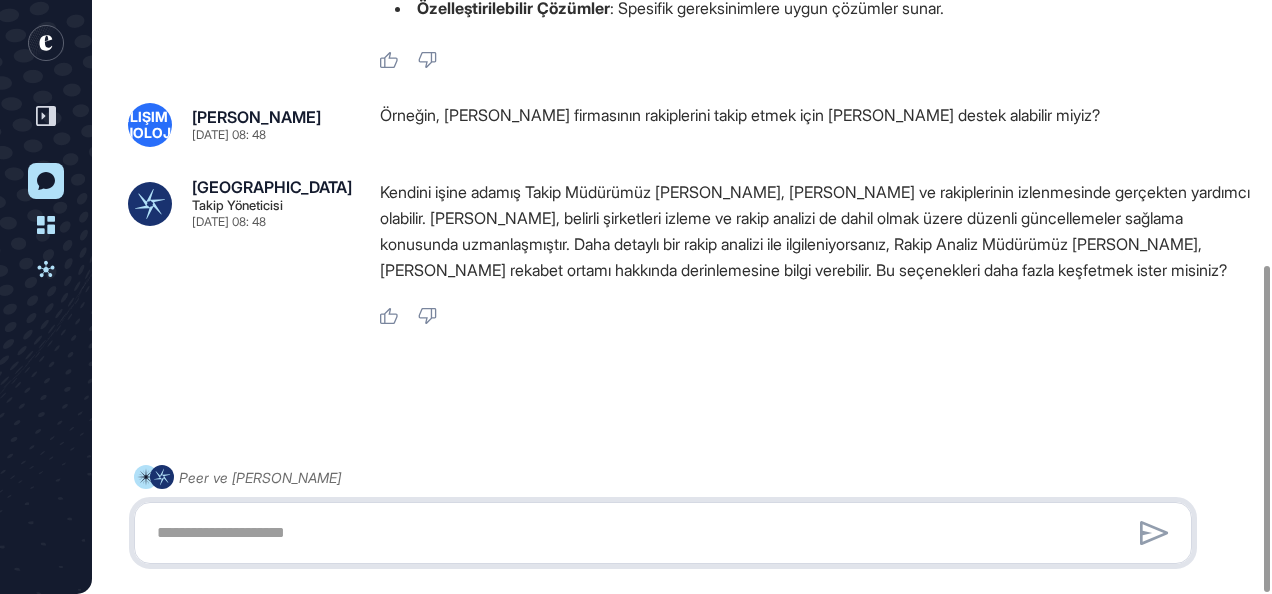 click at bounding box center (663, 533) 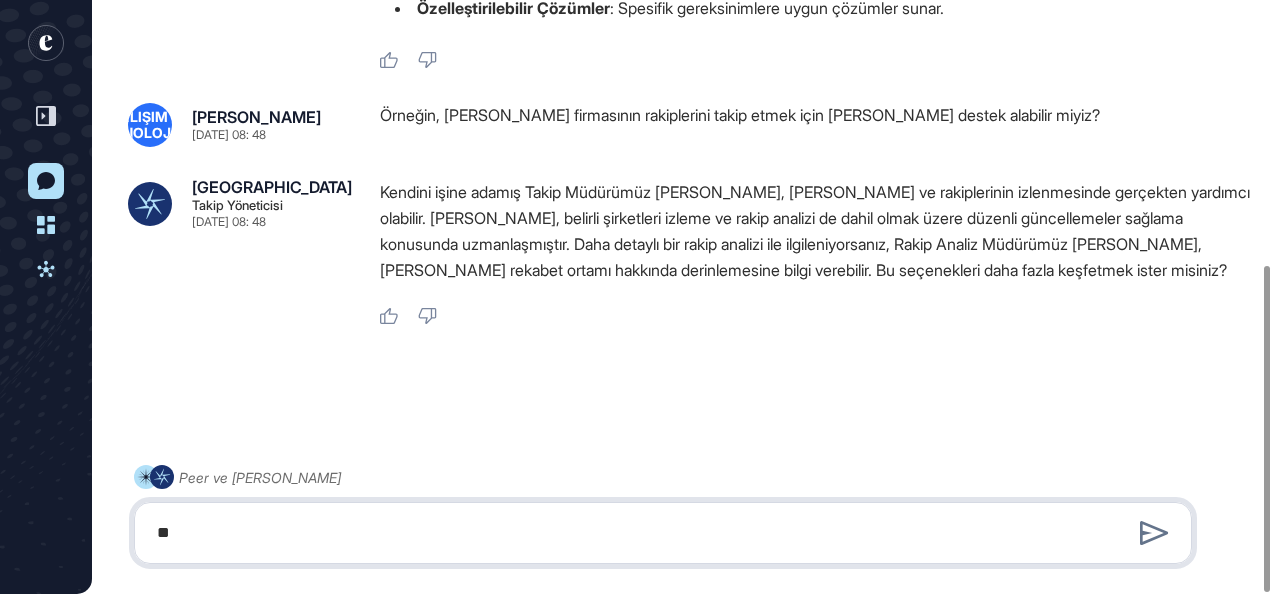 type on "*" 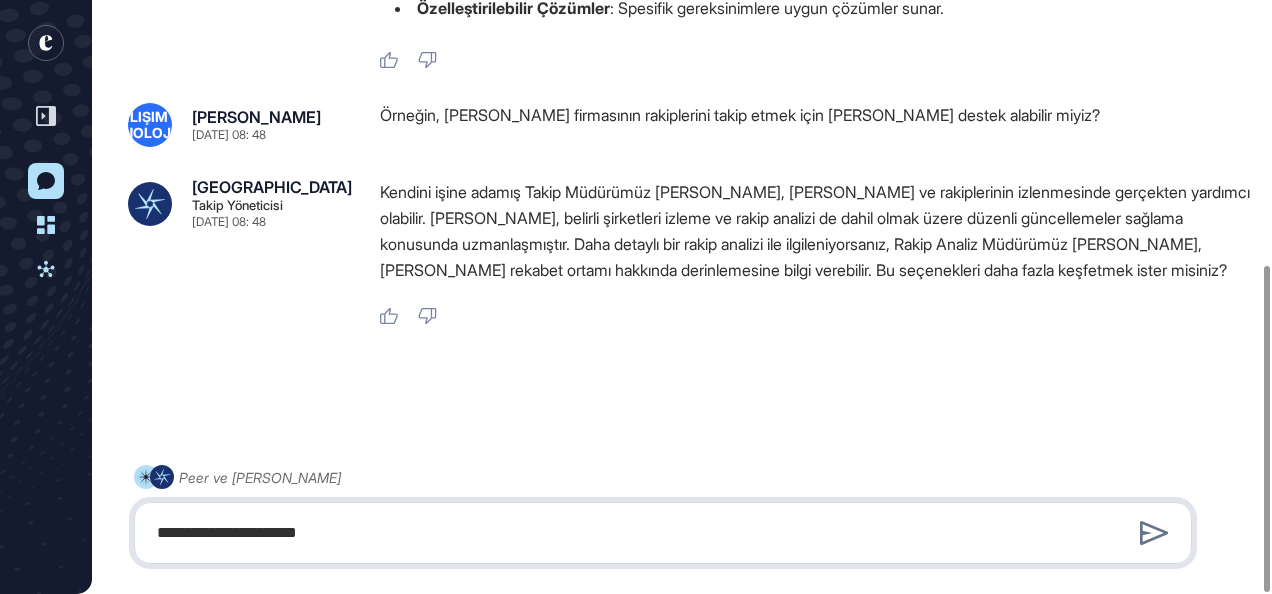 type on "**********" 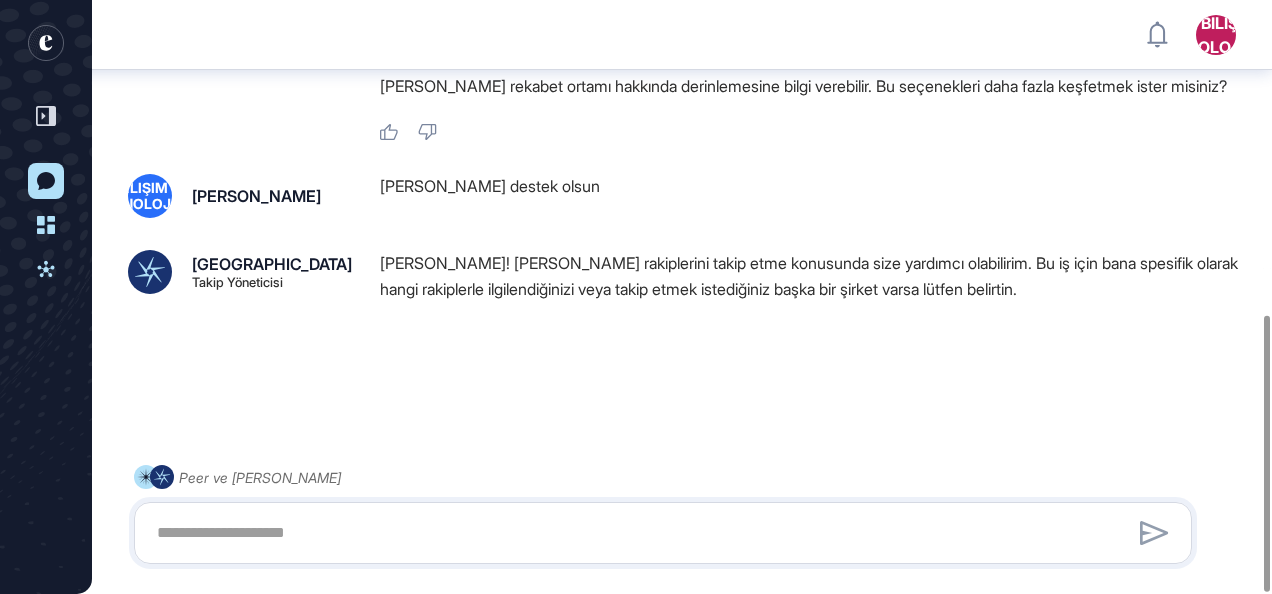 scroll, scrollTop: 693, scrollLeft: 0, axis: vertical 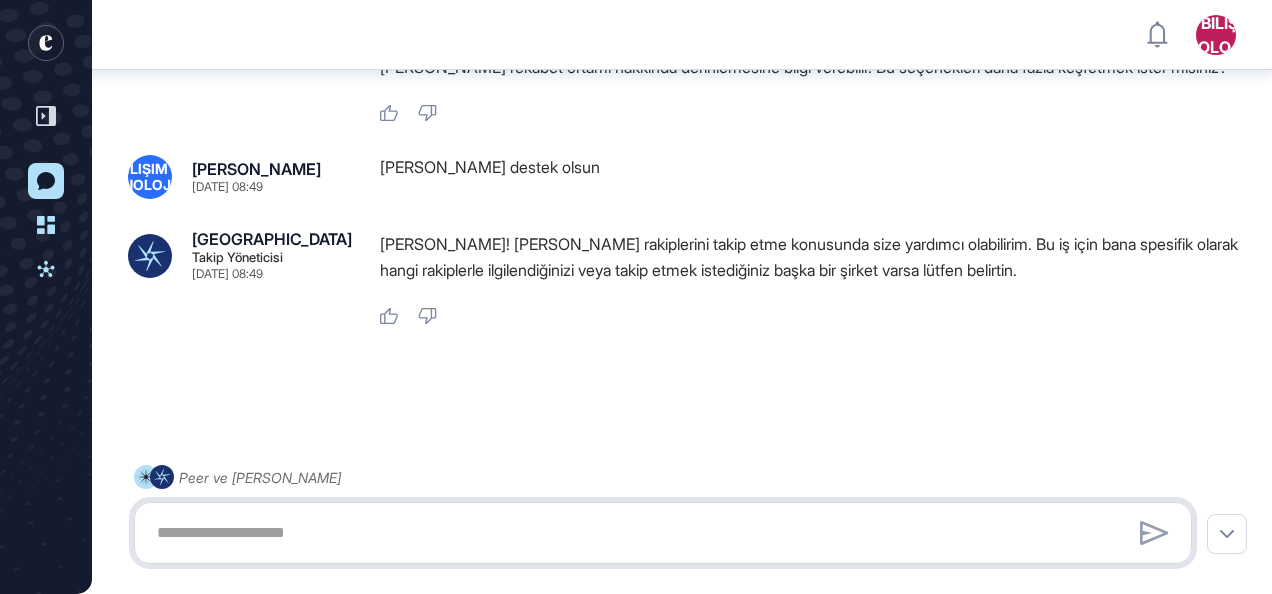 click at bounding box center [663, 533] 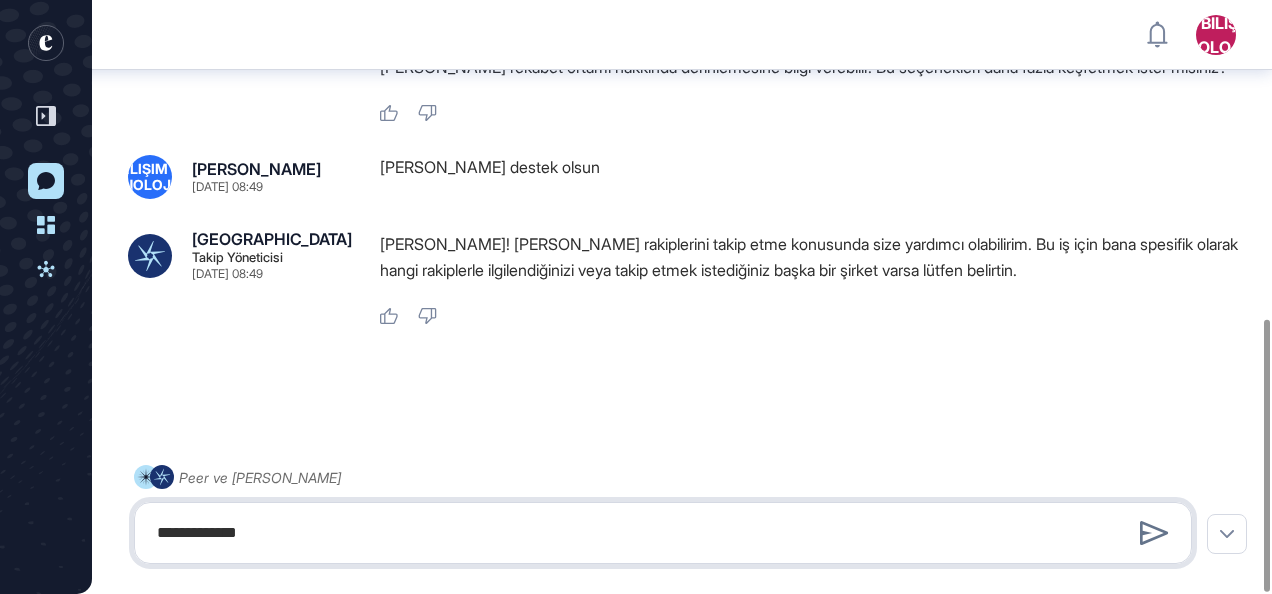 type on "**********" 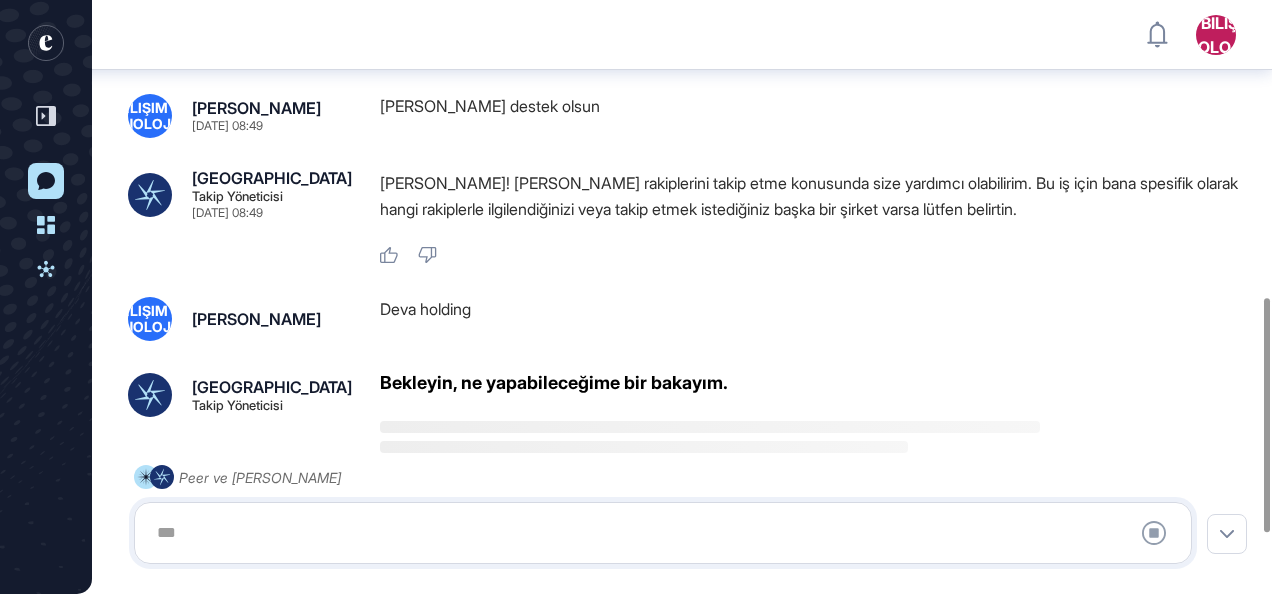 scroll, scrollTop: 754, scrollLeft: 0, axis: vertical 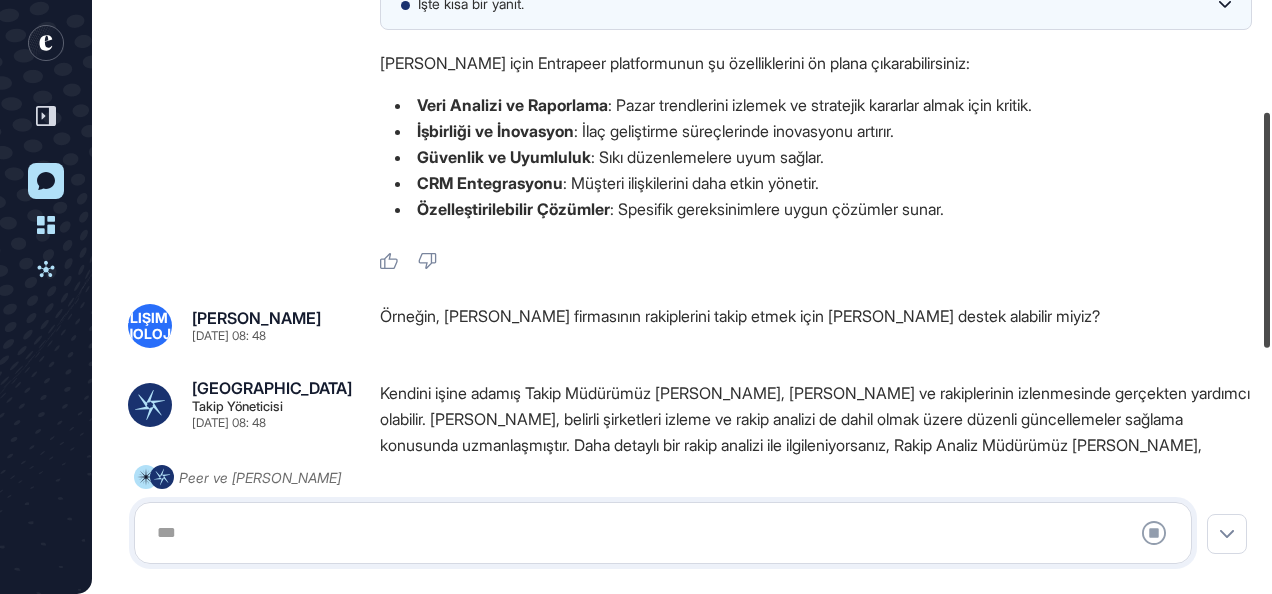 drag, startPoint x: 1270, startPoint y: 394, endPoint x: 1250, endPoint y: 206, distance: 189.06084 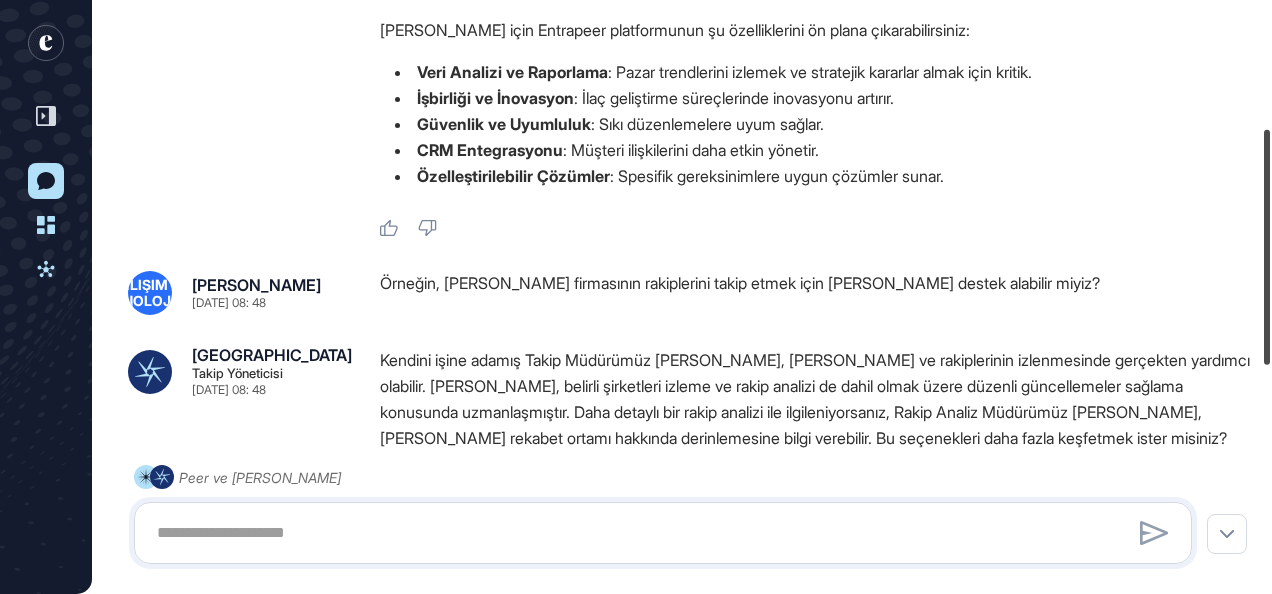 scroll, scrollTop: 337, scrollLeft: 0, axis: vertical 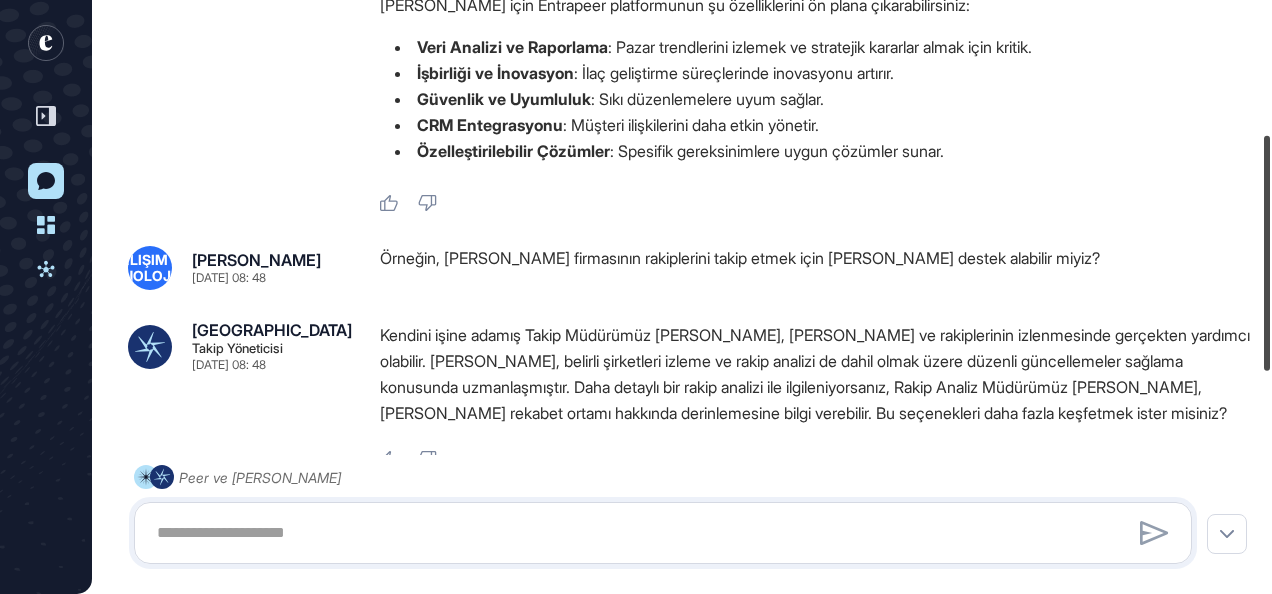 drag, startPoint x: 1264, startPoint y: 155, endPoint x: 1260, endPoint y: 178, distance: 23.345236 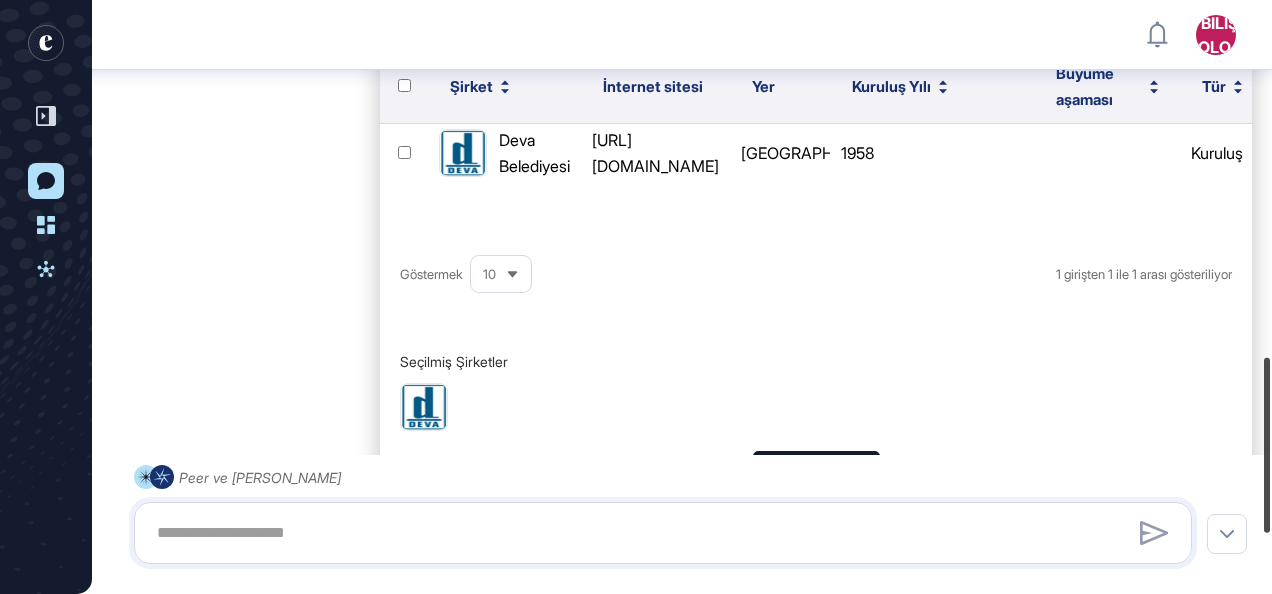 scroll, scrollTop: 1135, scrollLeft: 0, axis: vertical 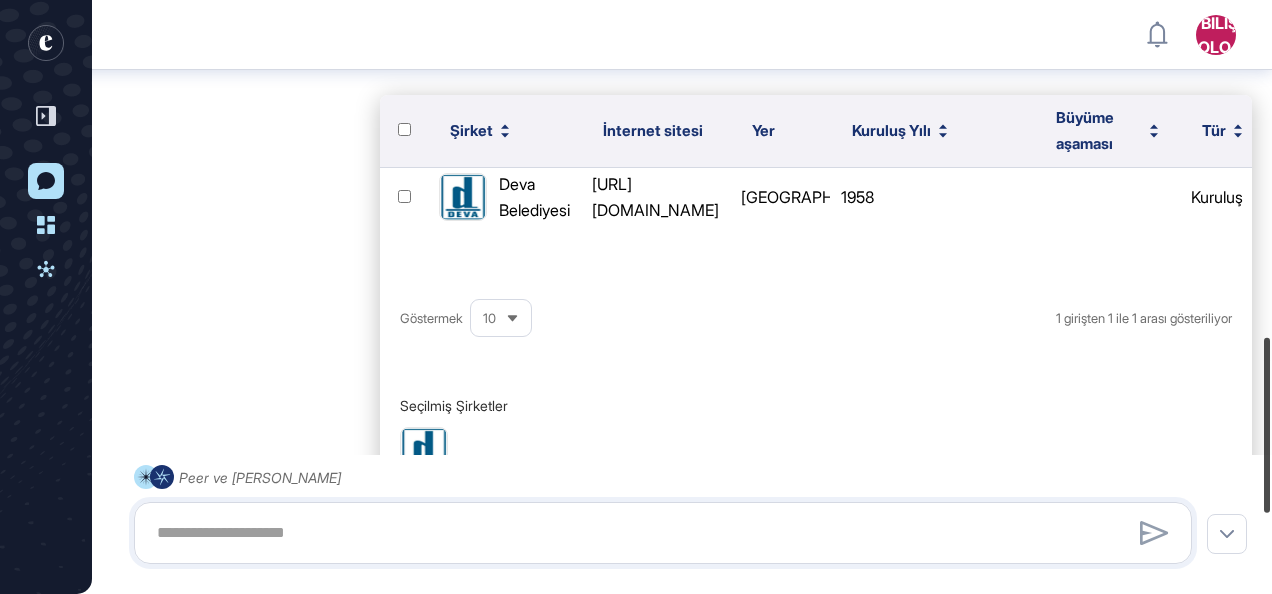 drag, startPoint x: 1262, startPoint y: 210, endPoint x: 1314, endPoint y: 446, distance: 241.66092 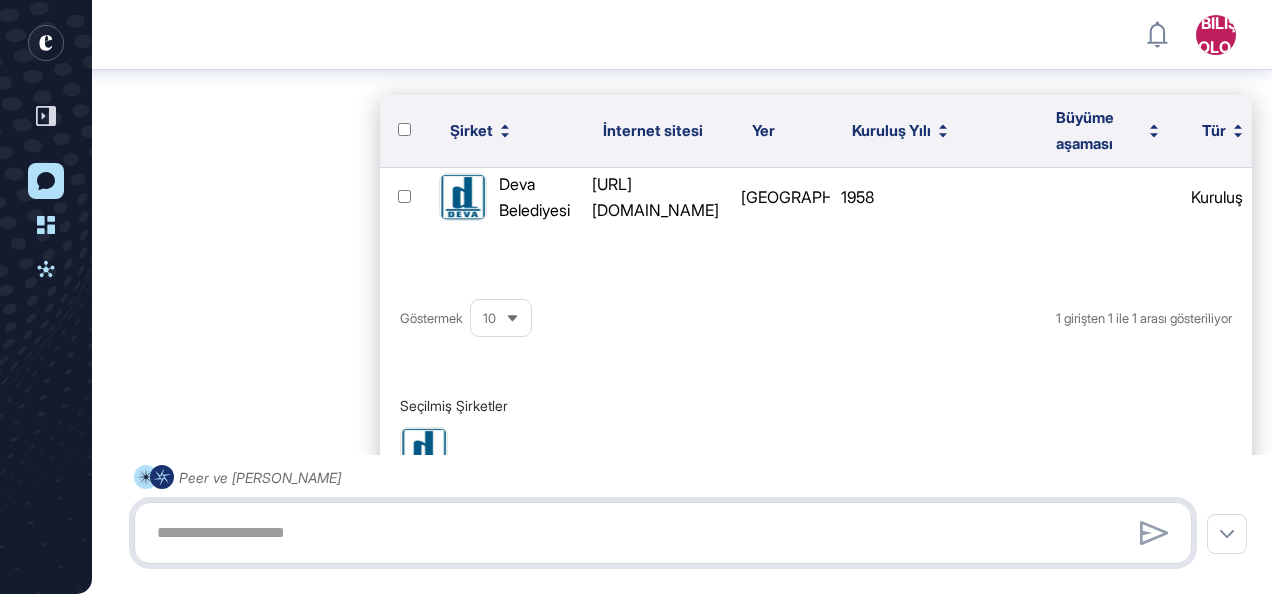 click at bounding box center [663, 533] 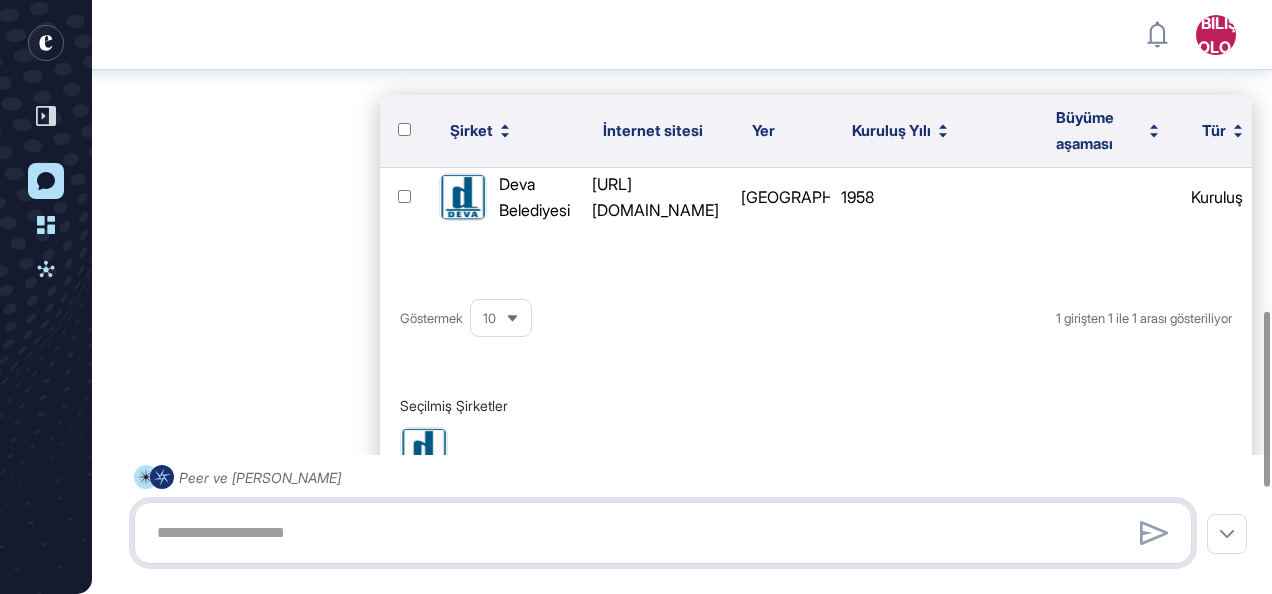 scroll, scrollTop: 1047, scrollLeft: 0, axis: vertical 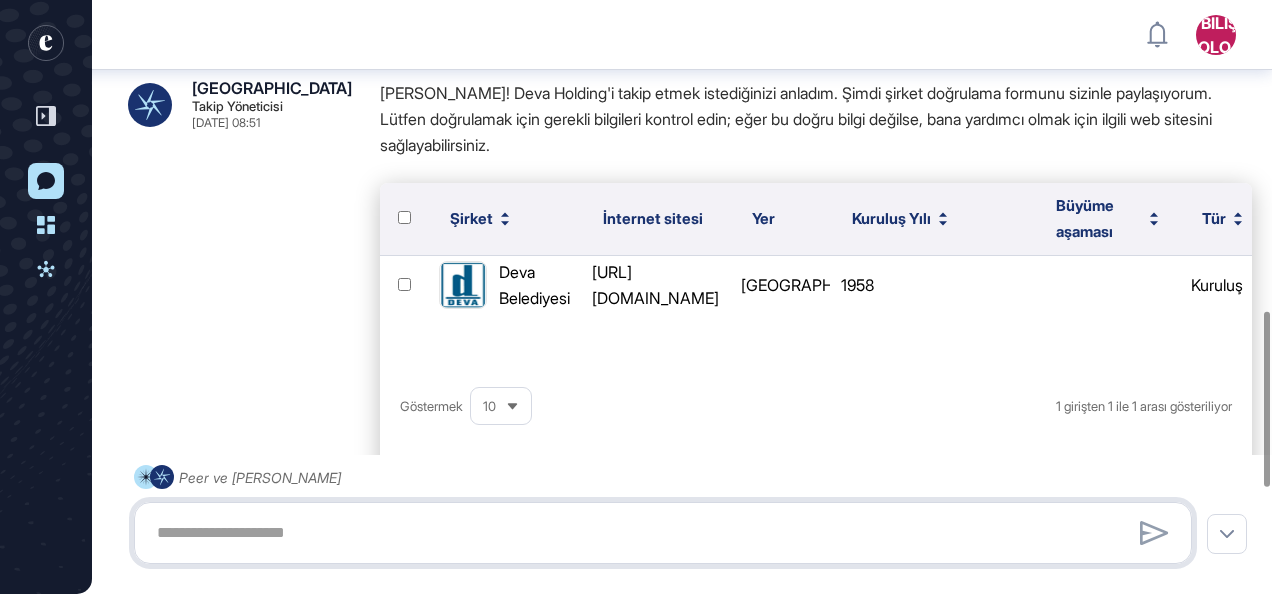 paste on "**********" 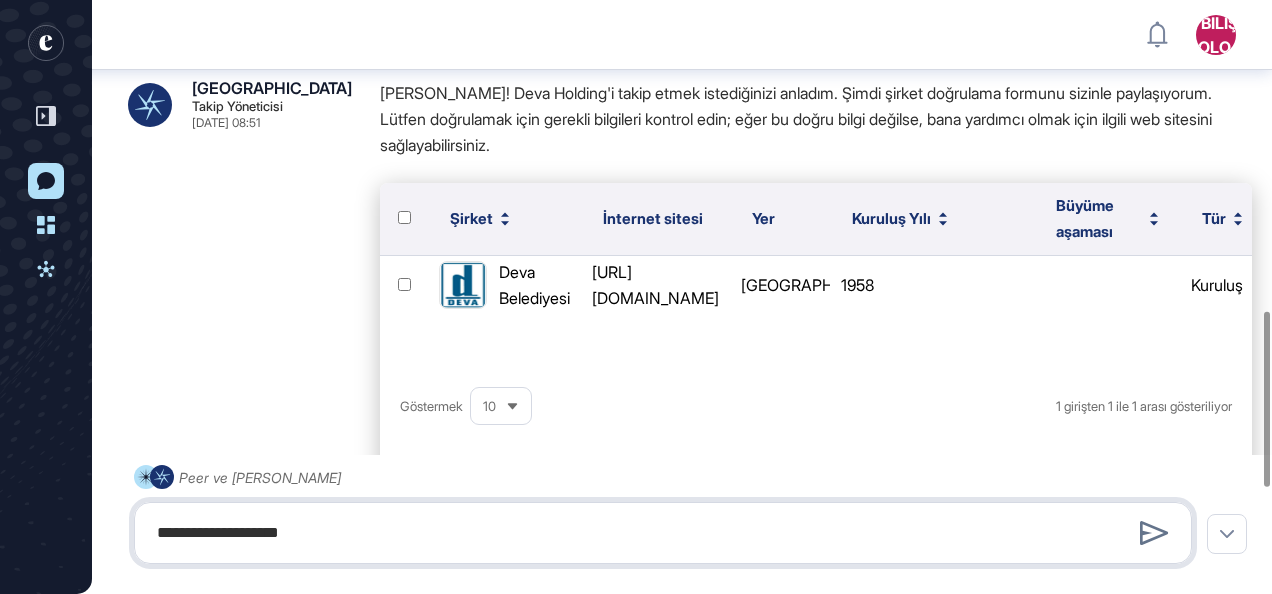 type on "**********" 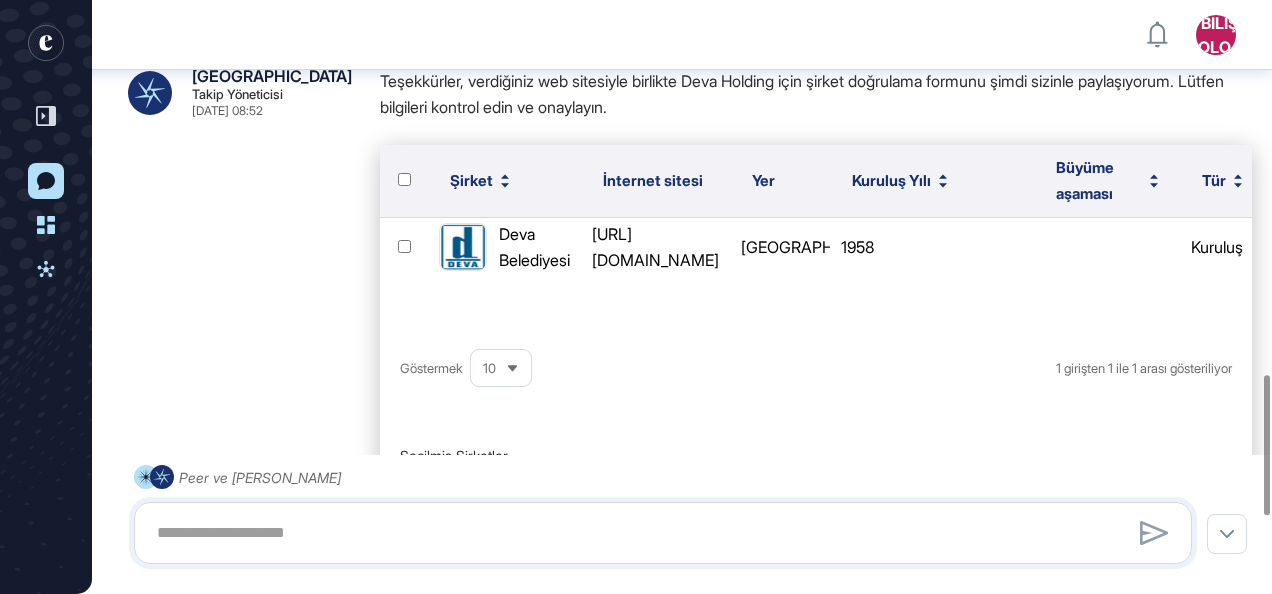 scroll, scrollTop: 1588, scrollLeft: 0, axis: vertical 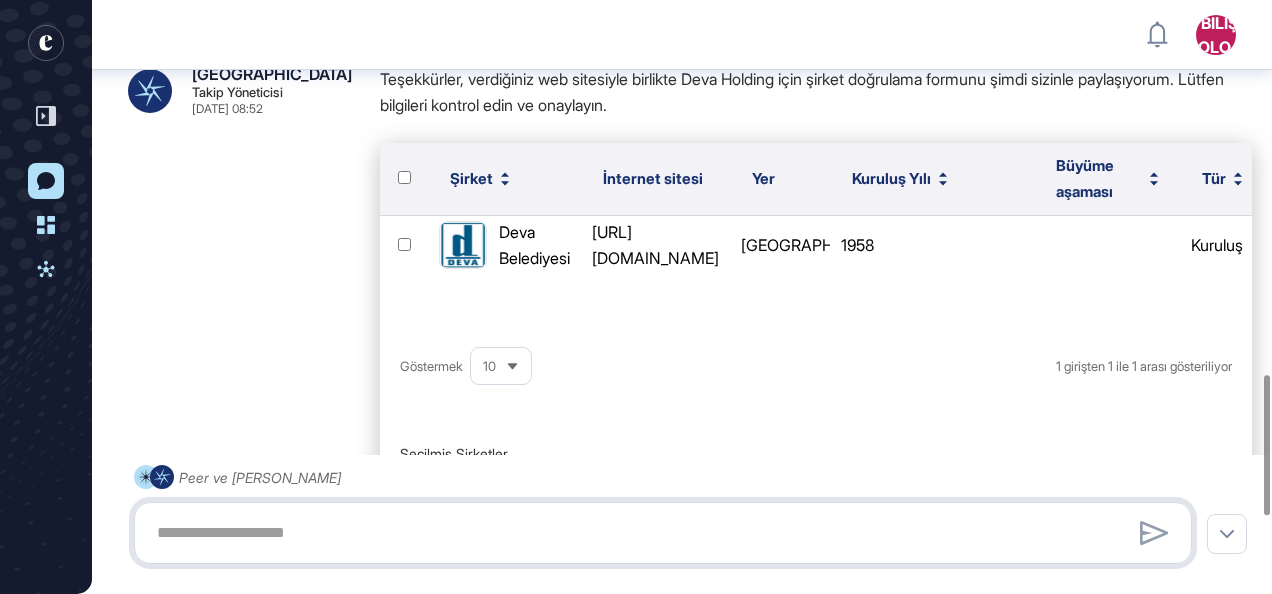 click at bounding box center [663, 533] 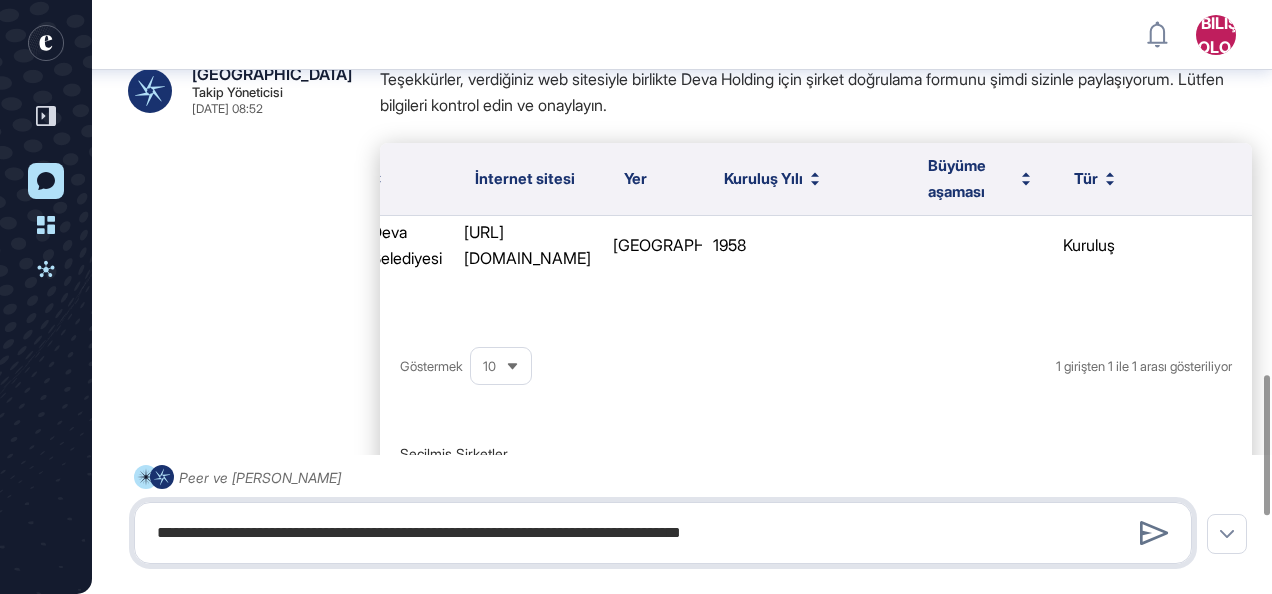 scroll, scrollTop: 0, scrollLeft: 0, axis: both 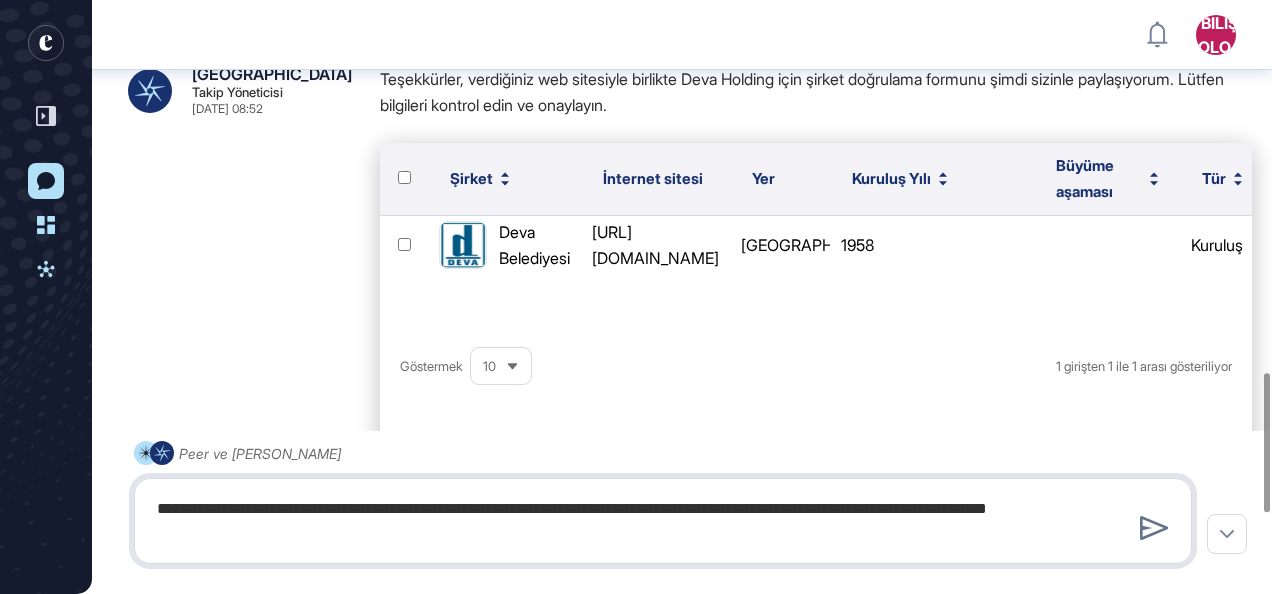 type on "**********" 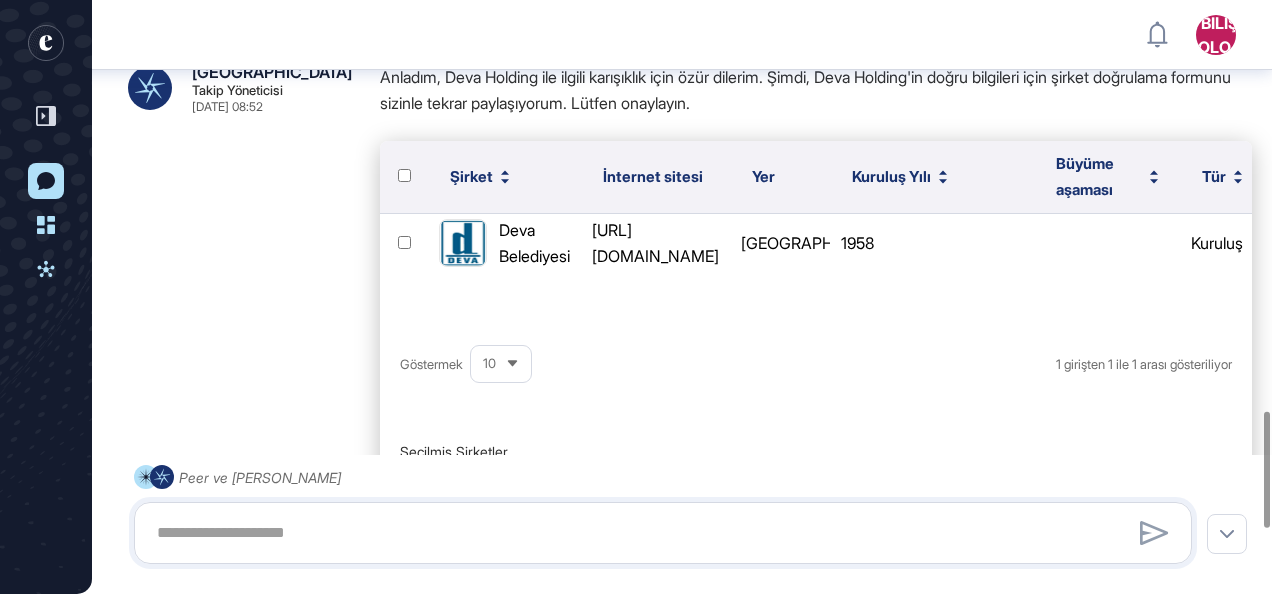 scroll, scrollTop: 2103, scrollLeft: 0, axis: vertical 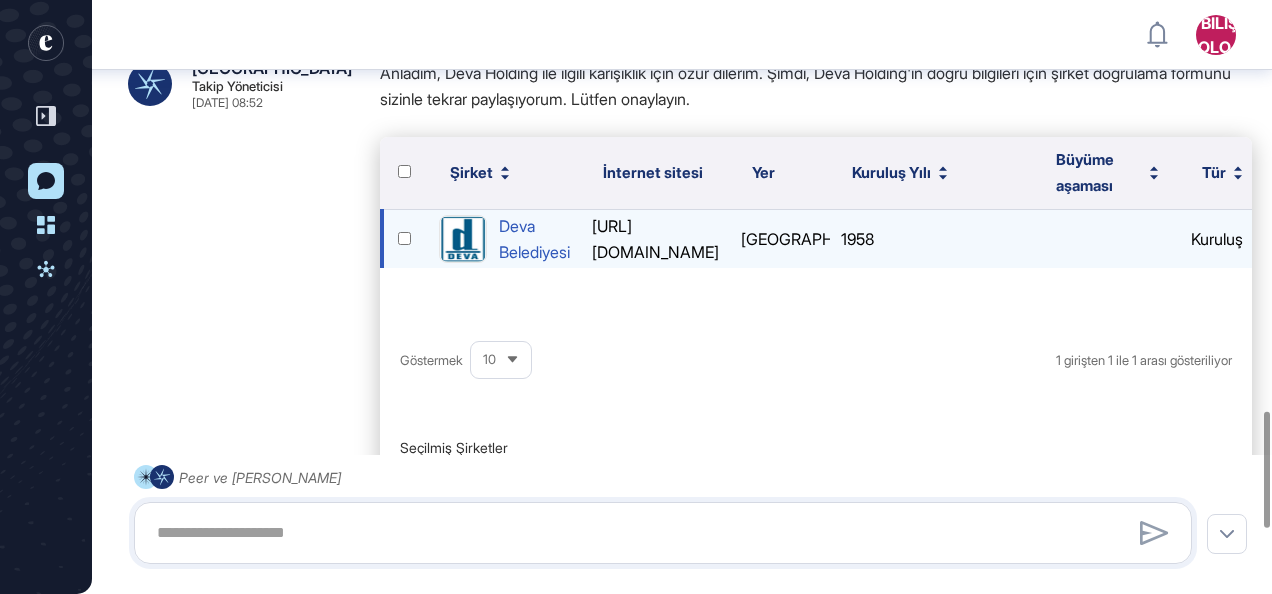 click on "Deva Belediyesi" at bounding box center (534, 239) 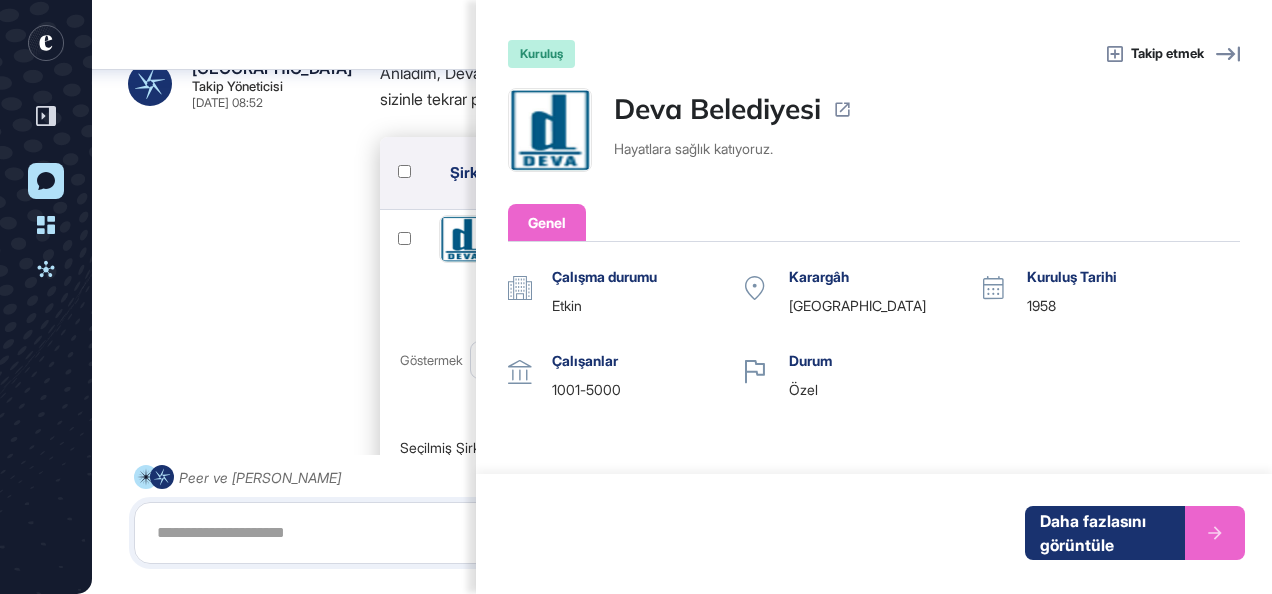 click 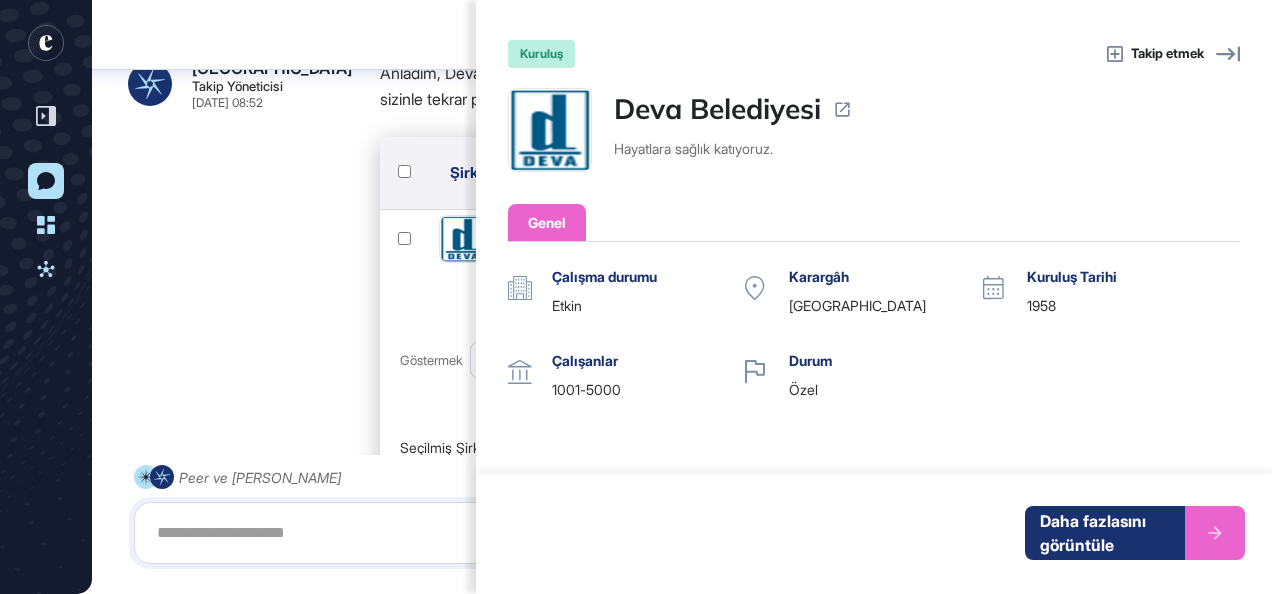 click on "Takip etmek" at bounding box center (1167, 54) 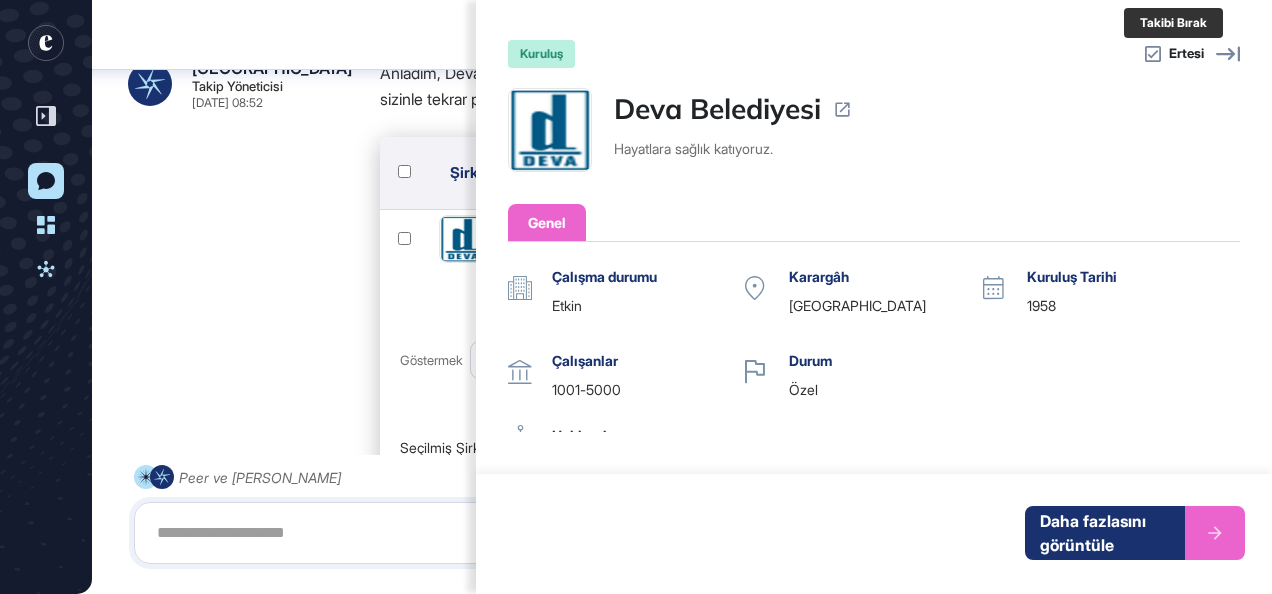 click on "Ertesi" at bounding box center [1174, 54] 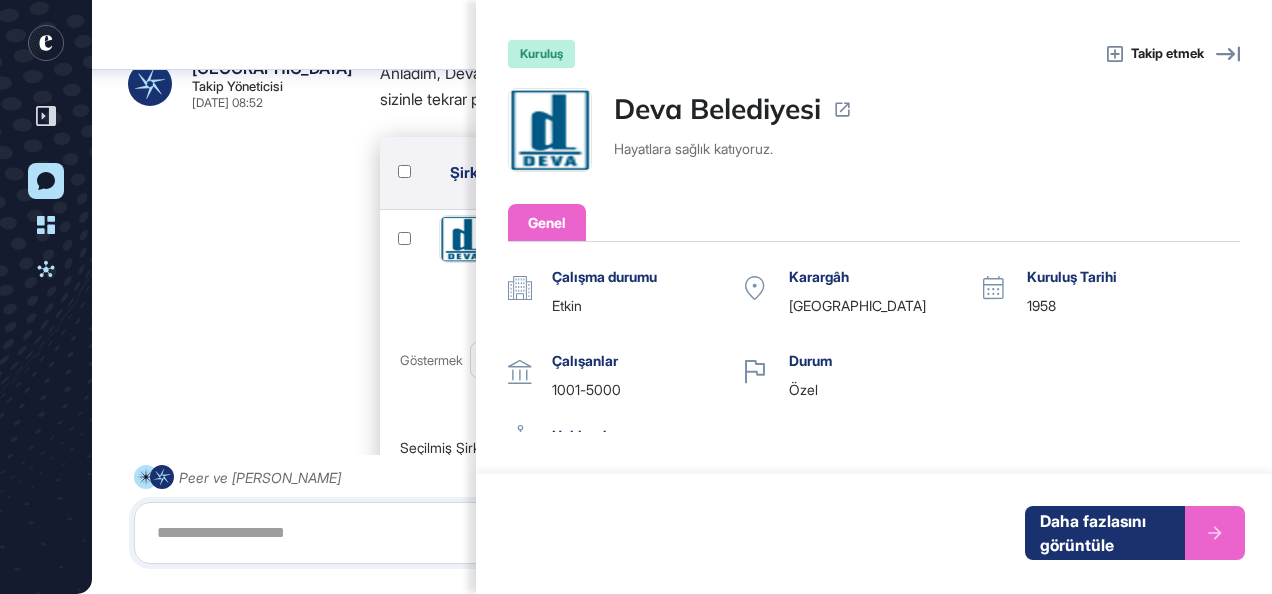 click on "kuruluş Takip etmek Deva Belediyesi Hayatlara sağlık katıyoruz. Genel Çalışma durumu etkin Karargâh Türkiye Kuruluş Tarihi 1958 Çalışanlar 1001-5000 Growth Stage Durum özel Hakkında 1958 yılında kurulan DEVA, antineoplastikler, dermatolojik ürünler ve immünomodülatör ajanlar gibi ilaçlar üreten, [GEOGRAPHIC_DATA] önde gelen ilaç üreticilerinden biridir. Daha fazlasını görüntüle" 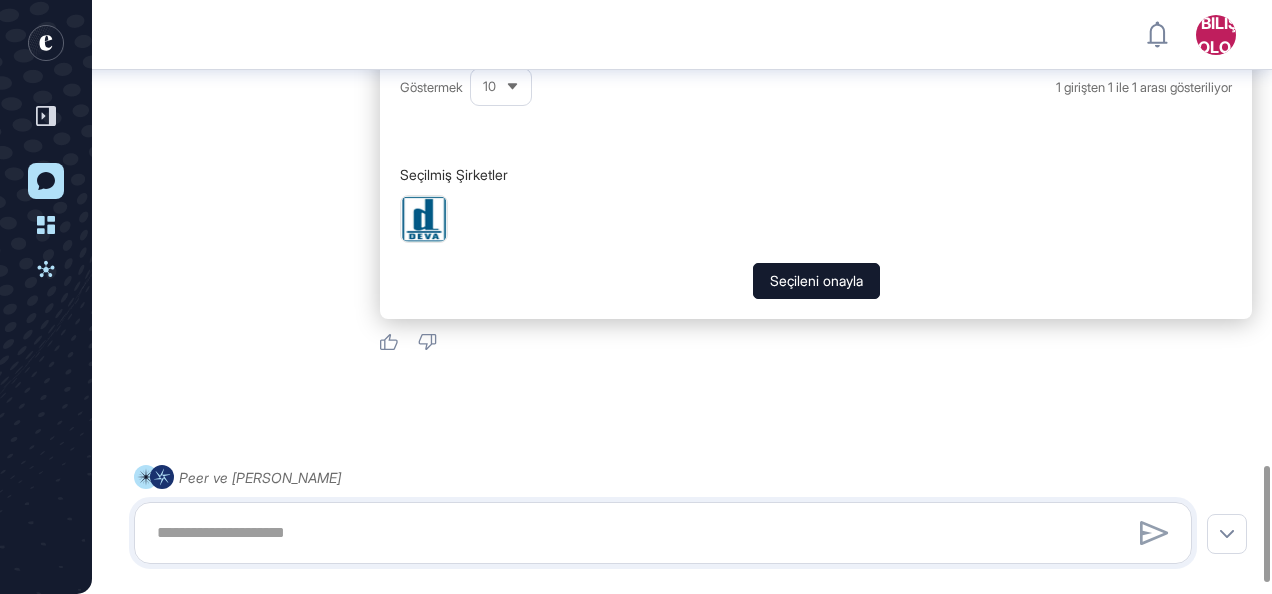 scroll, scrollTop: 2390, scrollLeft: 0, axis: vertical 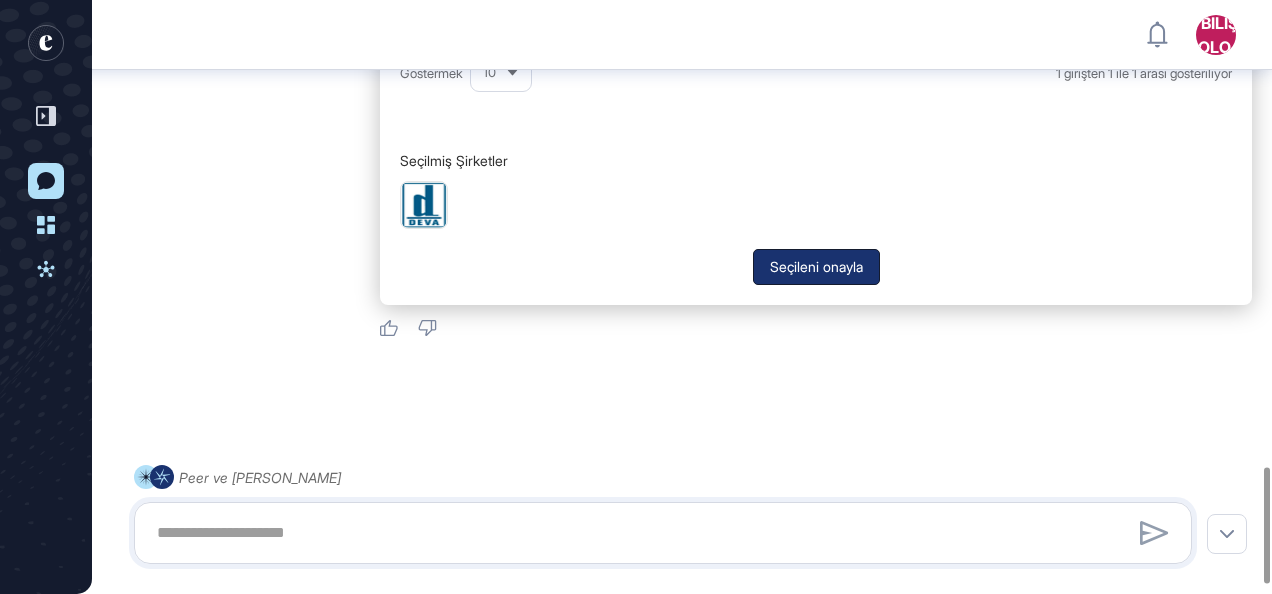 click on "Seçileni onayla" at bounding box center (816, 267) 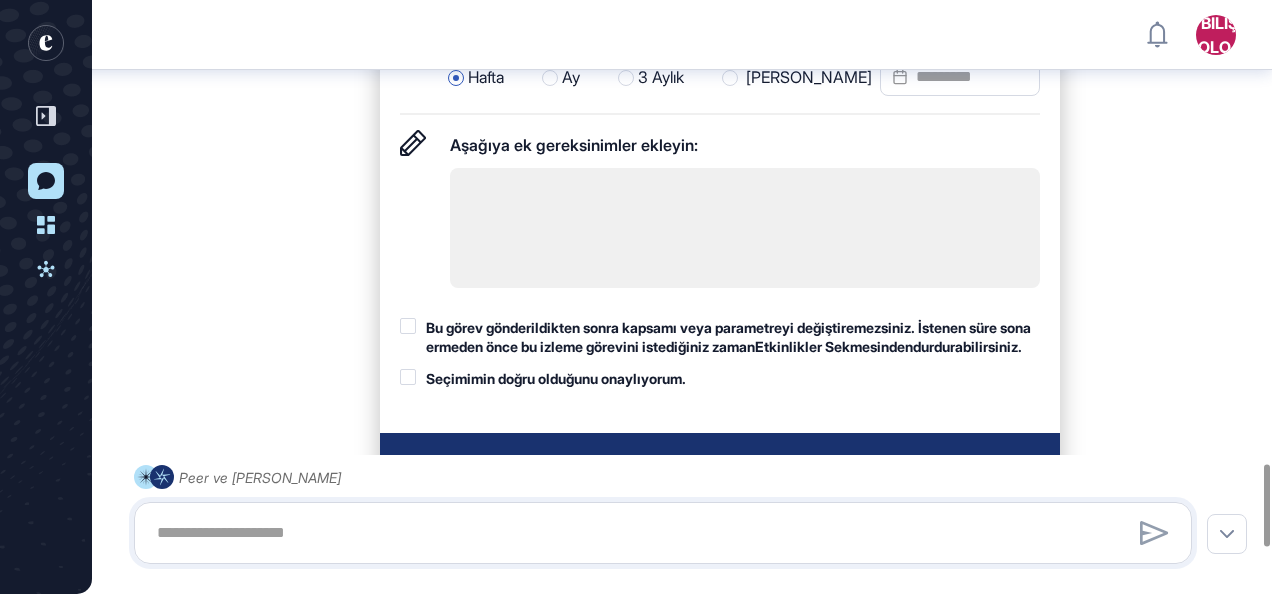 scroll, scrollTop: 3324, scrollLeft: 0, axis: vertical 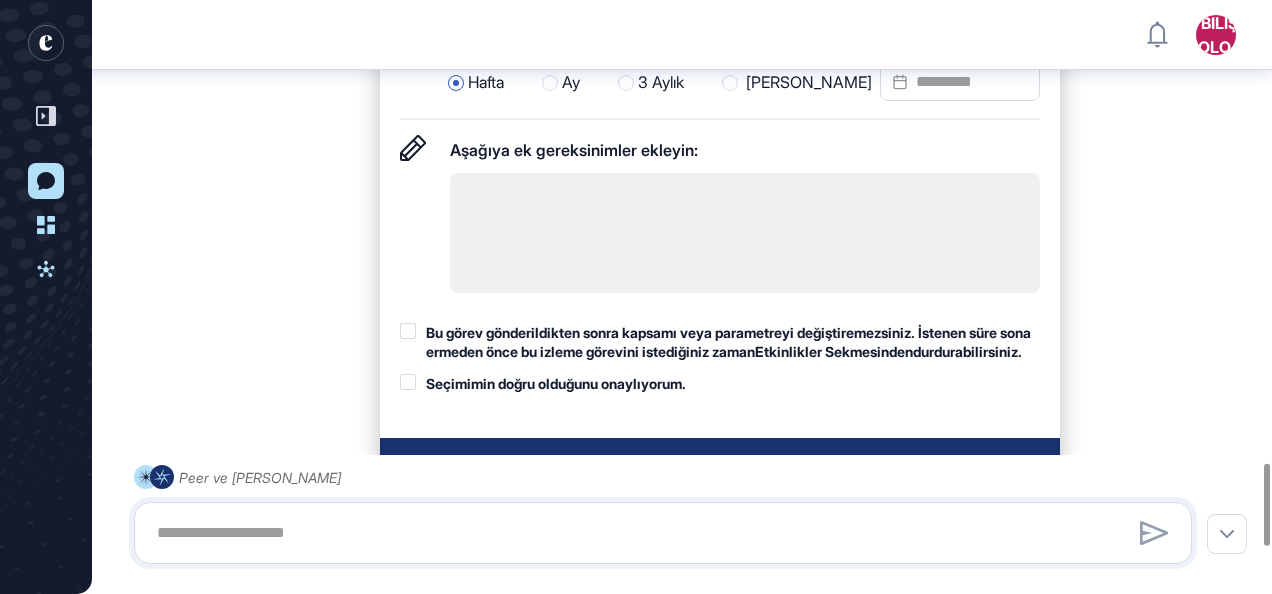 click at bounding box center [745, 233] 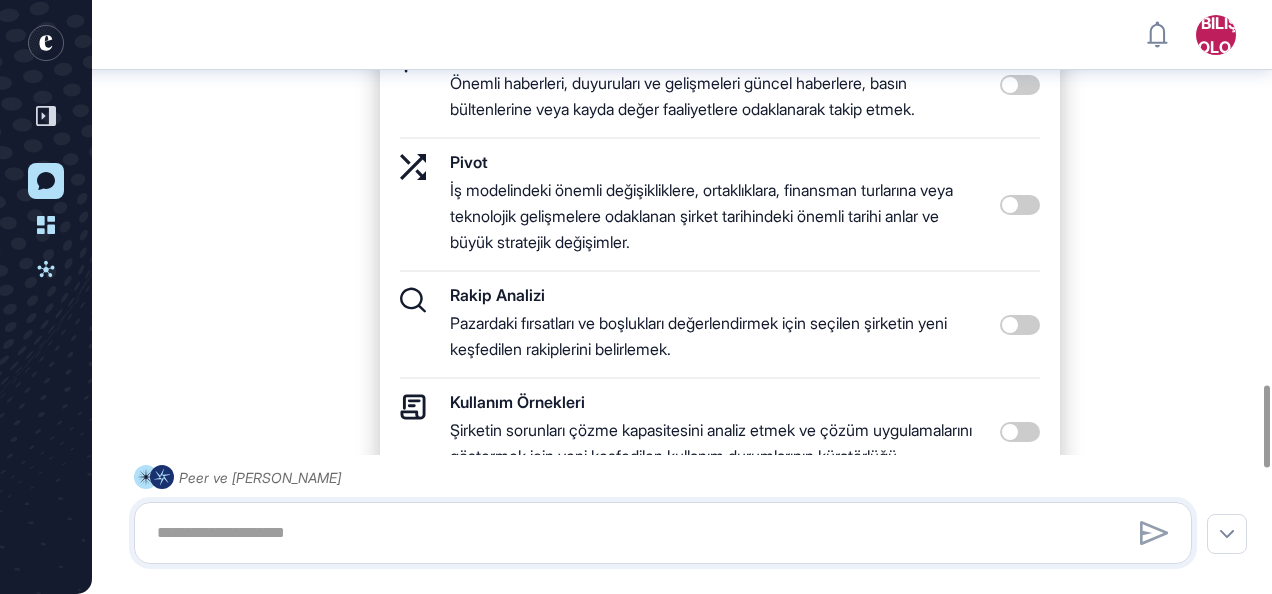 scroll, scrollTop: 2758, scrollLeft: 0, axis: vertical 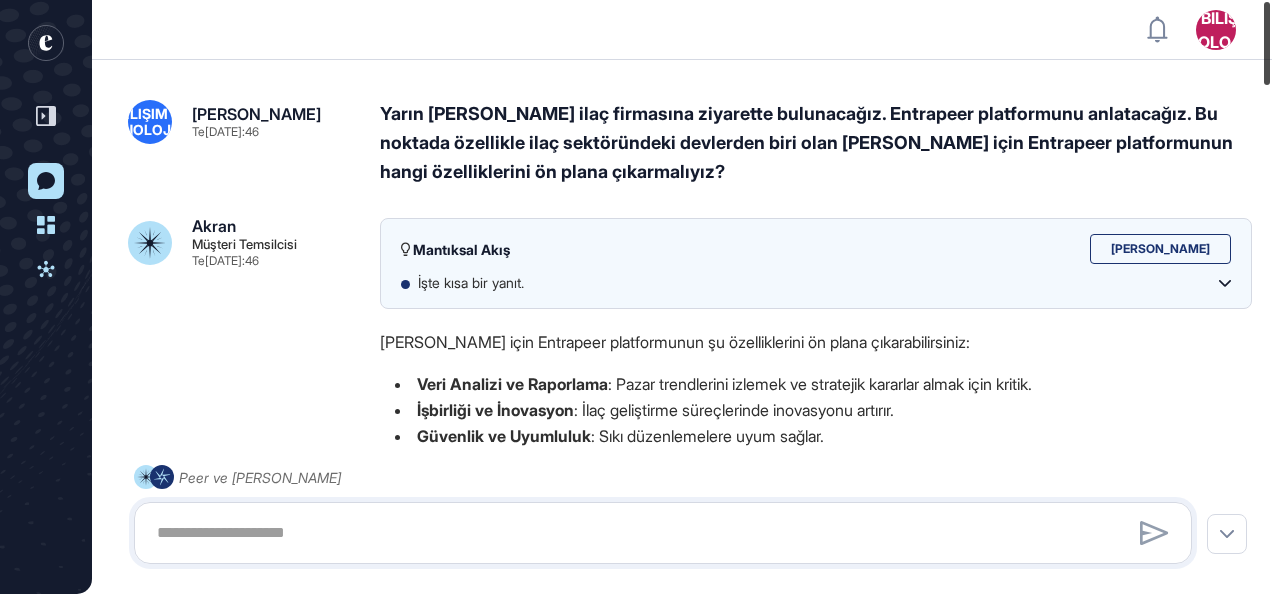 drag, startPoint x: 1264, startPoint y: 444, endPoint x: 1289, endPoint y: 29, distance: 415.75232 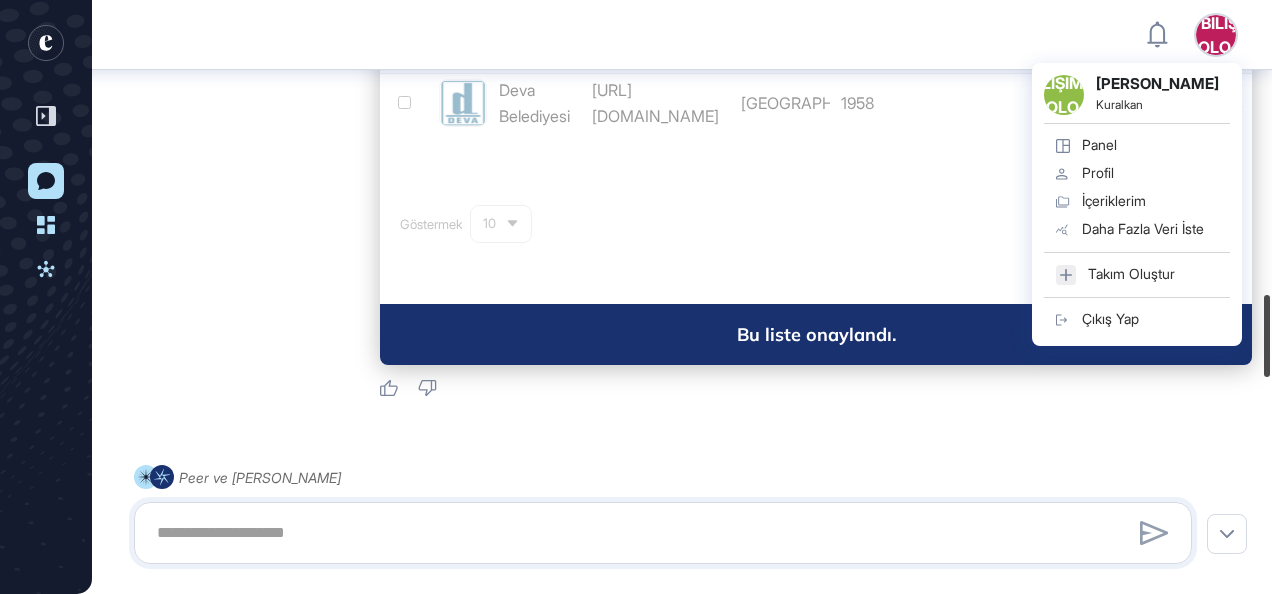 drag, startPoint x: 1264, startPoint y: 50, endPoint x: 1240, endPoint y: 363, distance: 313.9188 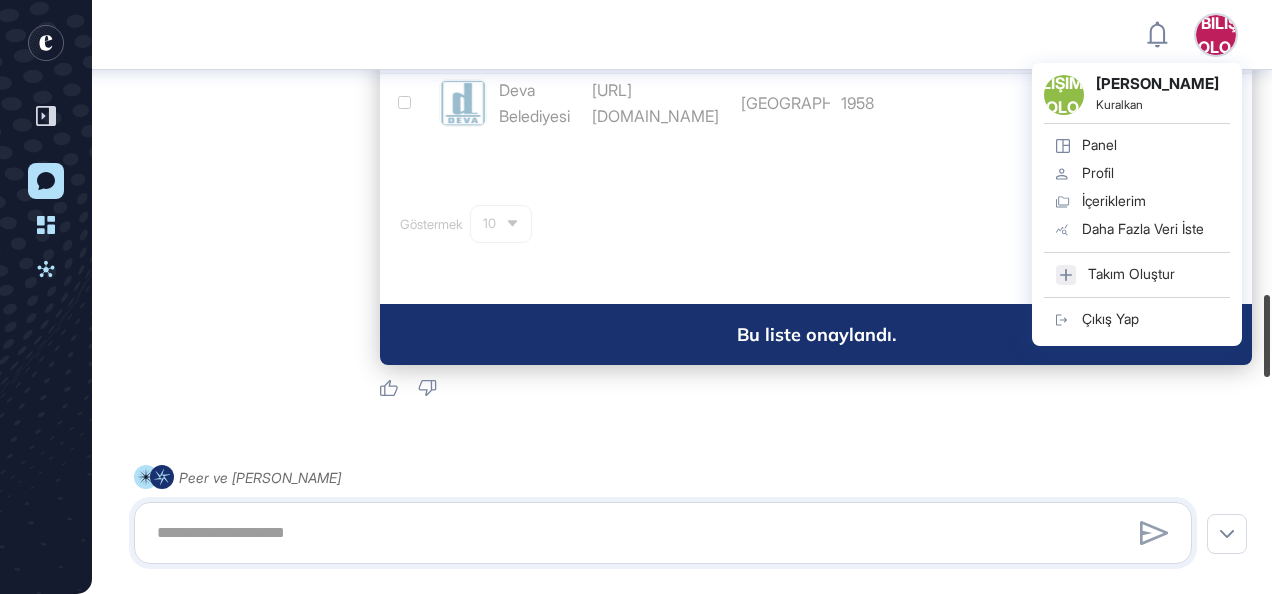 scroll, scrollTop: 2253, scrollLeft: 0, axis: vertical 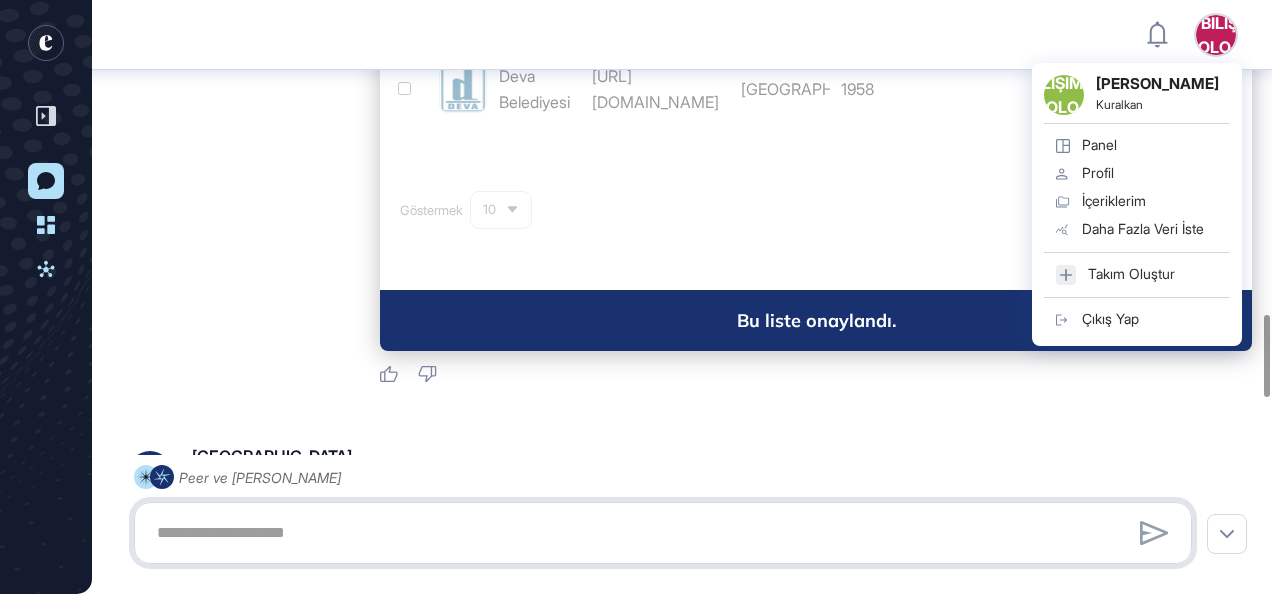 click at bounding box center [663, 533] 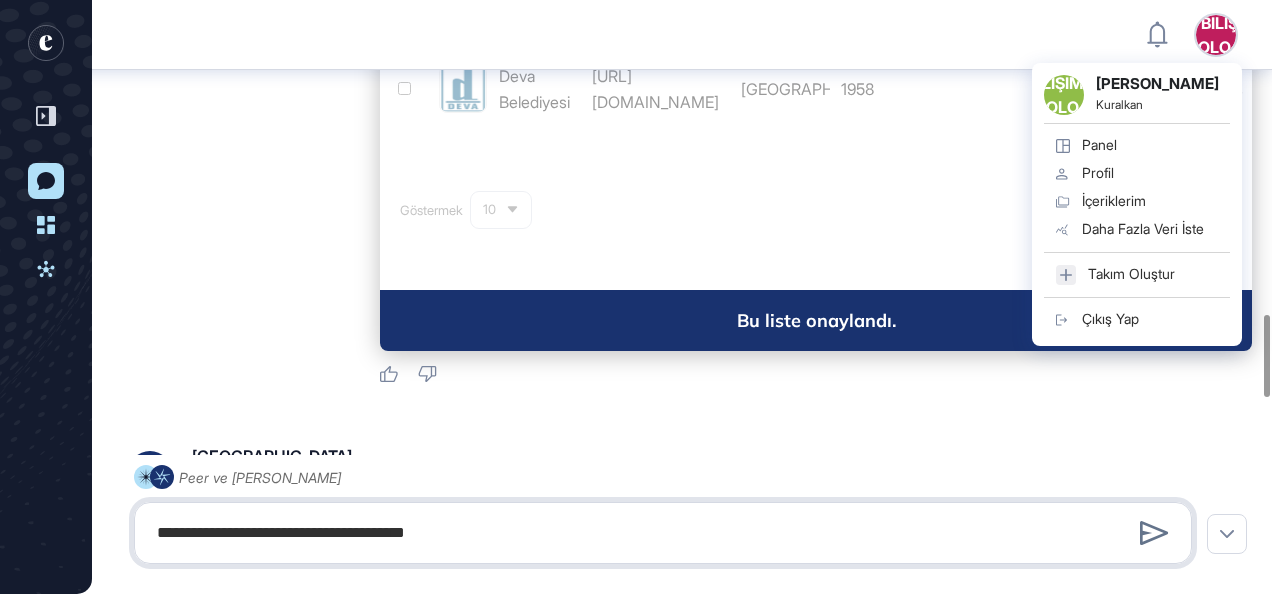type on "**********" 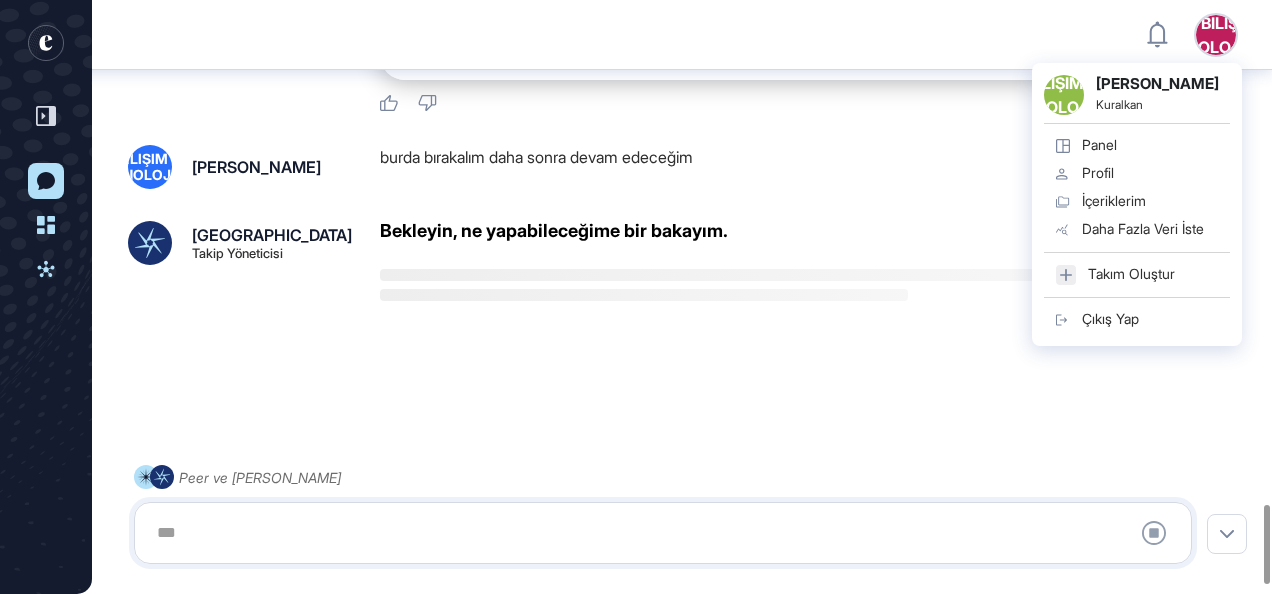 scroll, scrollTop: 3848, scrollLeft: 0, axis: vertical 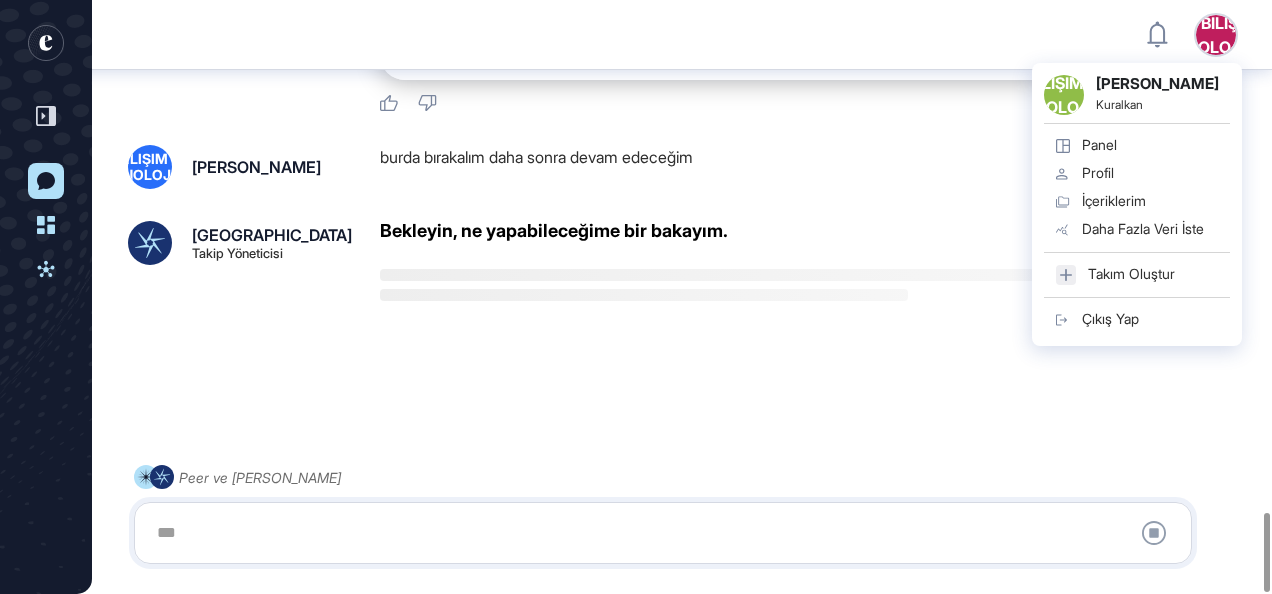 drag, startPoint x: 974, startPoint y: 149, endPoint x: 964, endPoint y: 155, distance: 11.661903 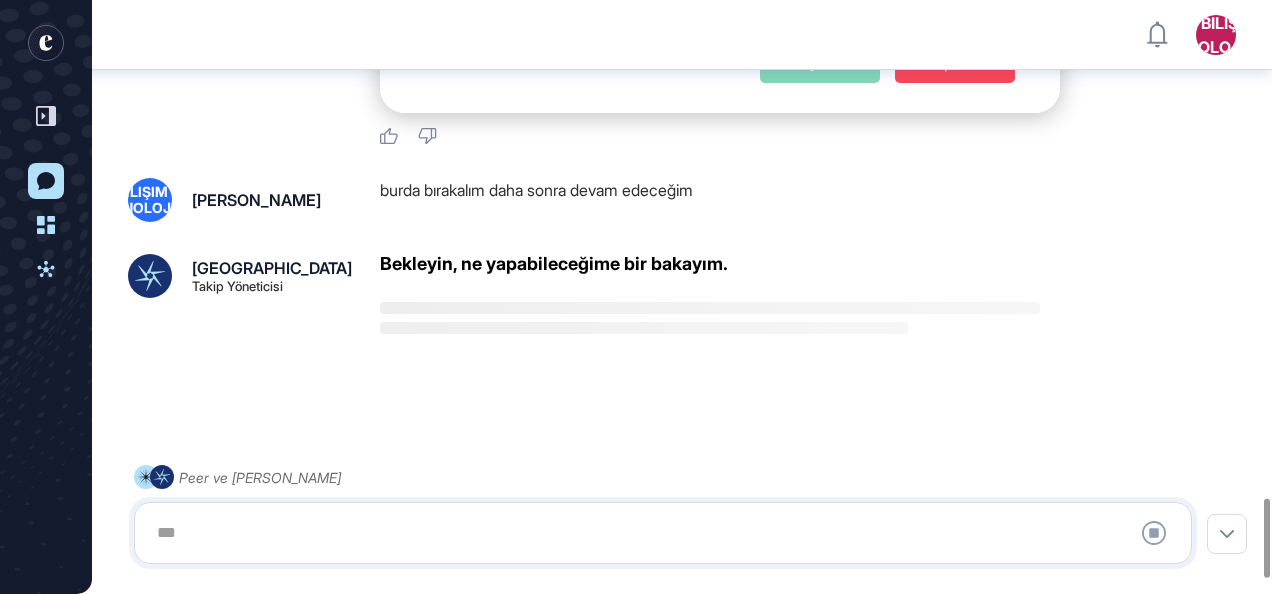 scroll, scrollTop: 3738, scrollLeft: 0, axis: vertical 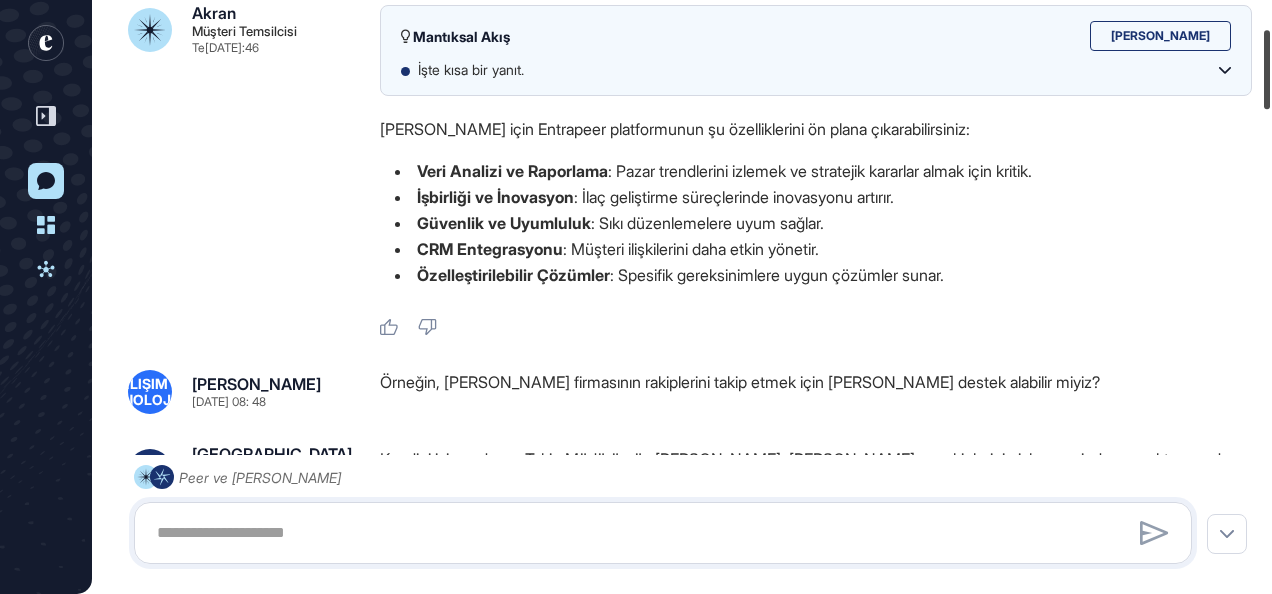 drag, startPoint x: 1264, startPoint y: 548, endPoint x: 1297, endPoint y: 81, distance: 468.1645 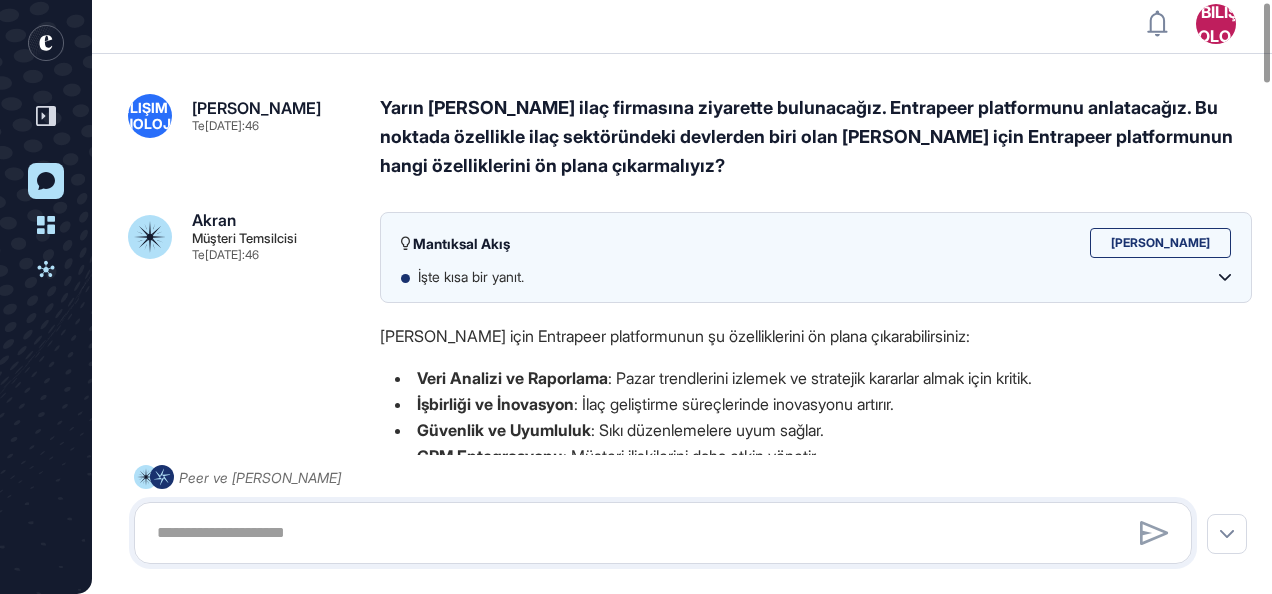 scroll, scrollTop: 0, scrollLeft: 0, axis: both 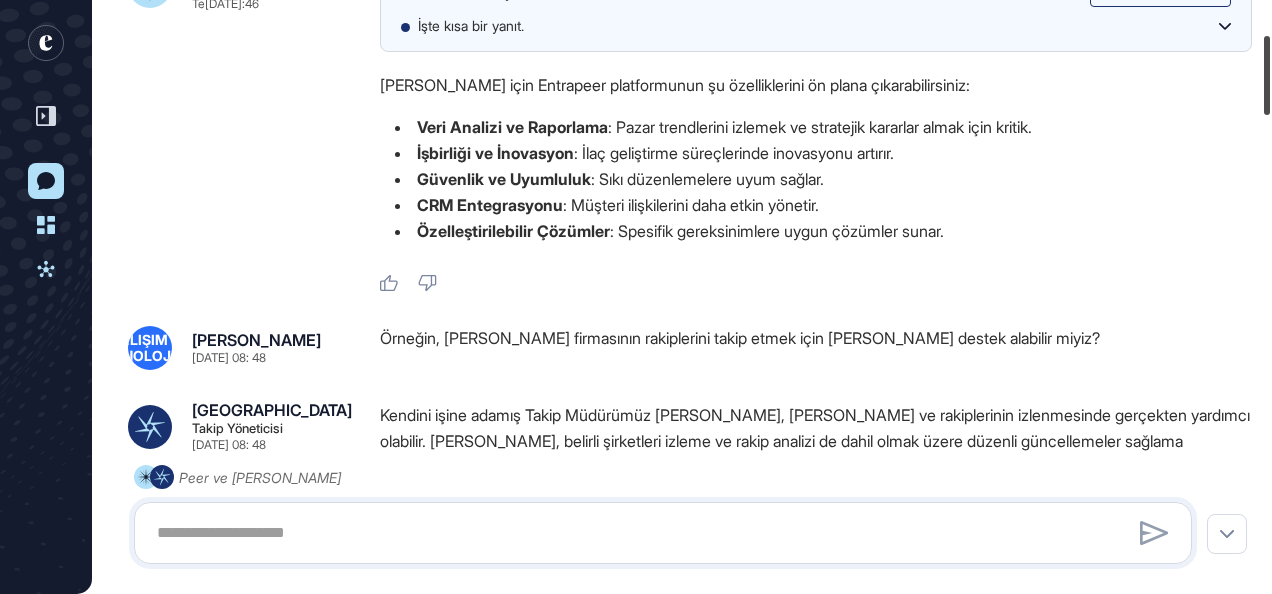 drag, startPoint x: 1264, startPoint y: 55, endPoint x: 1236, endPoint y: 89, distance: 44.04543 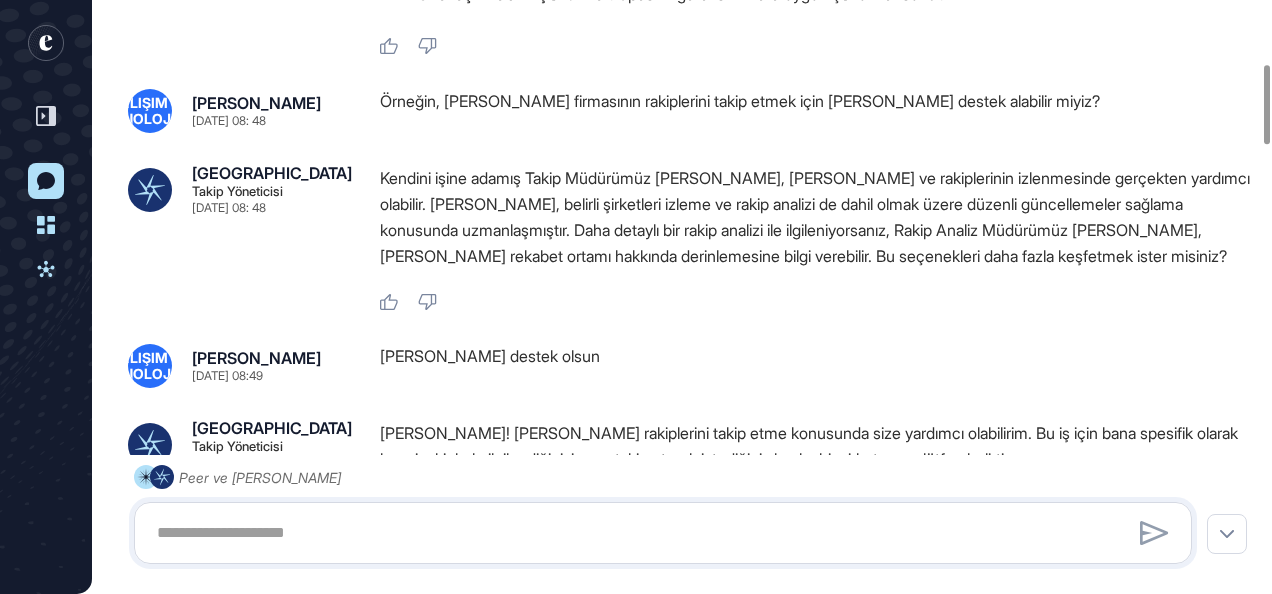 scroll, scrollTop: 507, scrollLeft: 0, axis: vertical 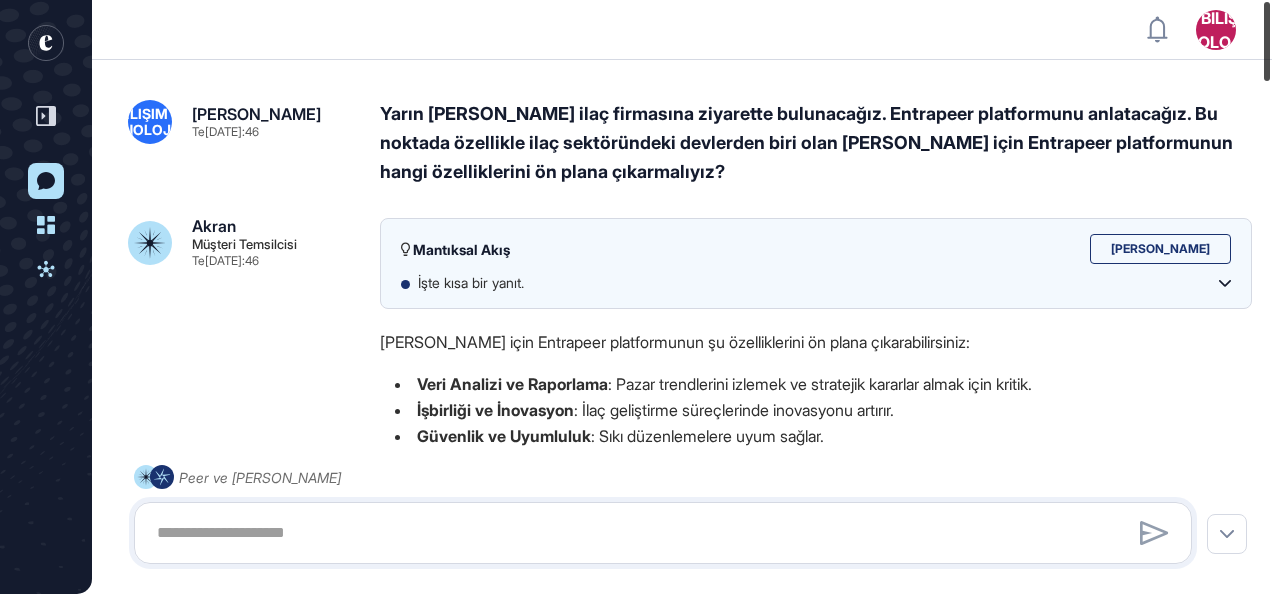 drag, startPoint x: 1260, startPoint y: 117, endPoint x: 1274, endPoint y: -2, distance: 119.8207 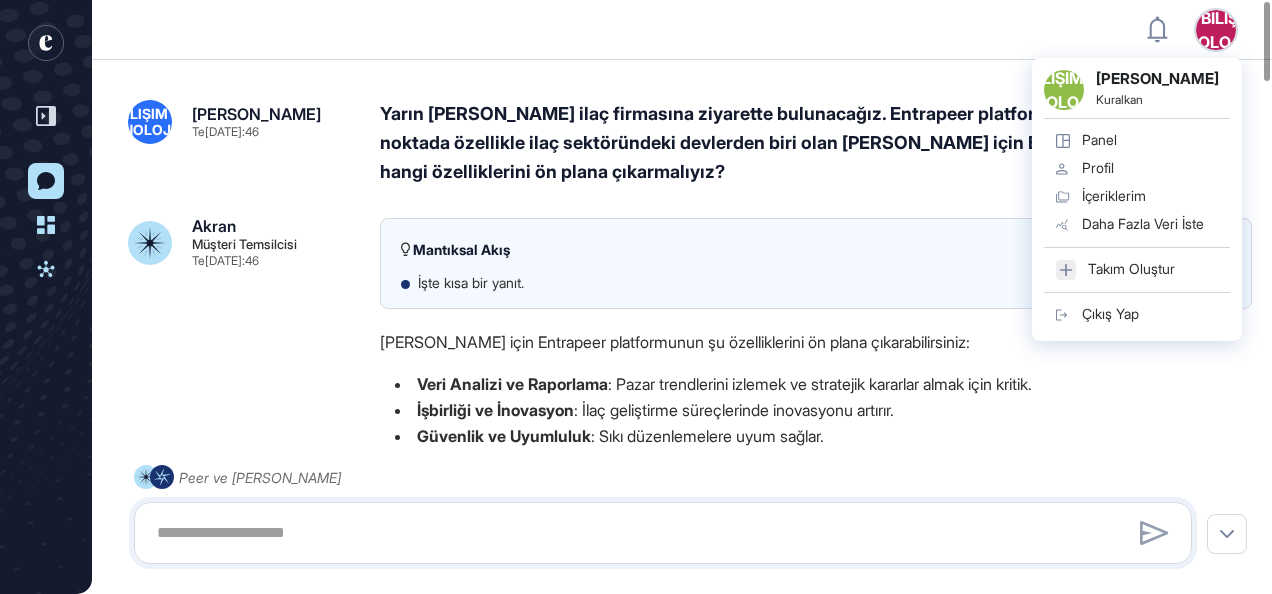 click on "EY Bilişim Teknolojileri" at bounding box center [1216, 30] 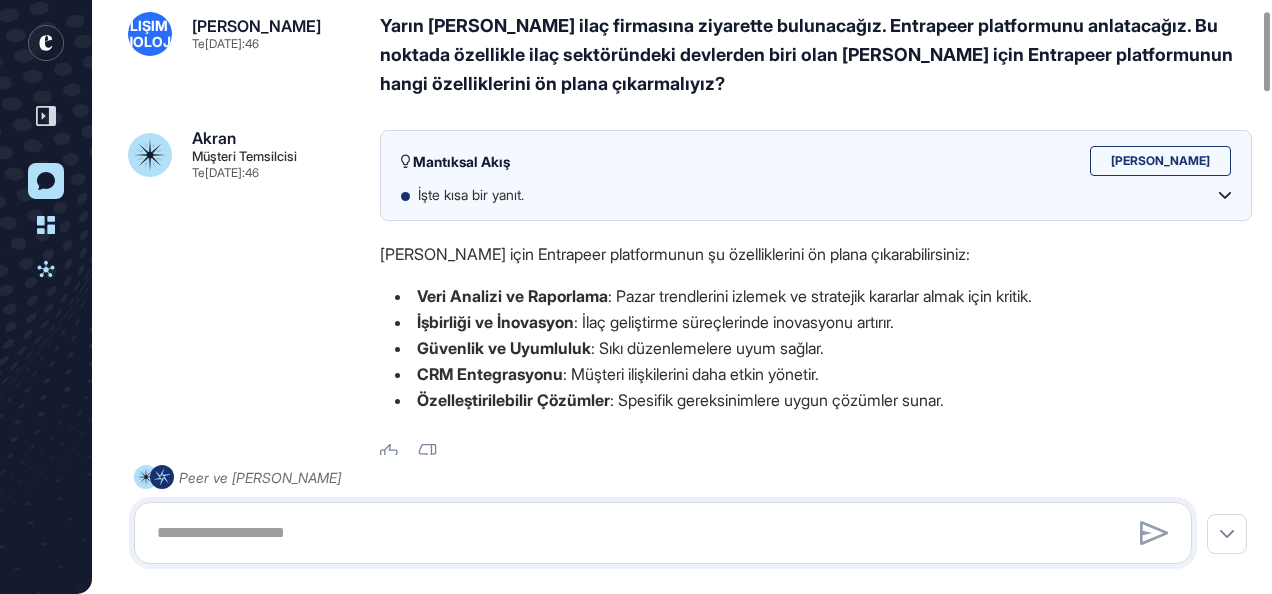 scroll, scrollTop: 93, scrollLeft: 0, axis: vertical 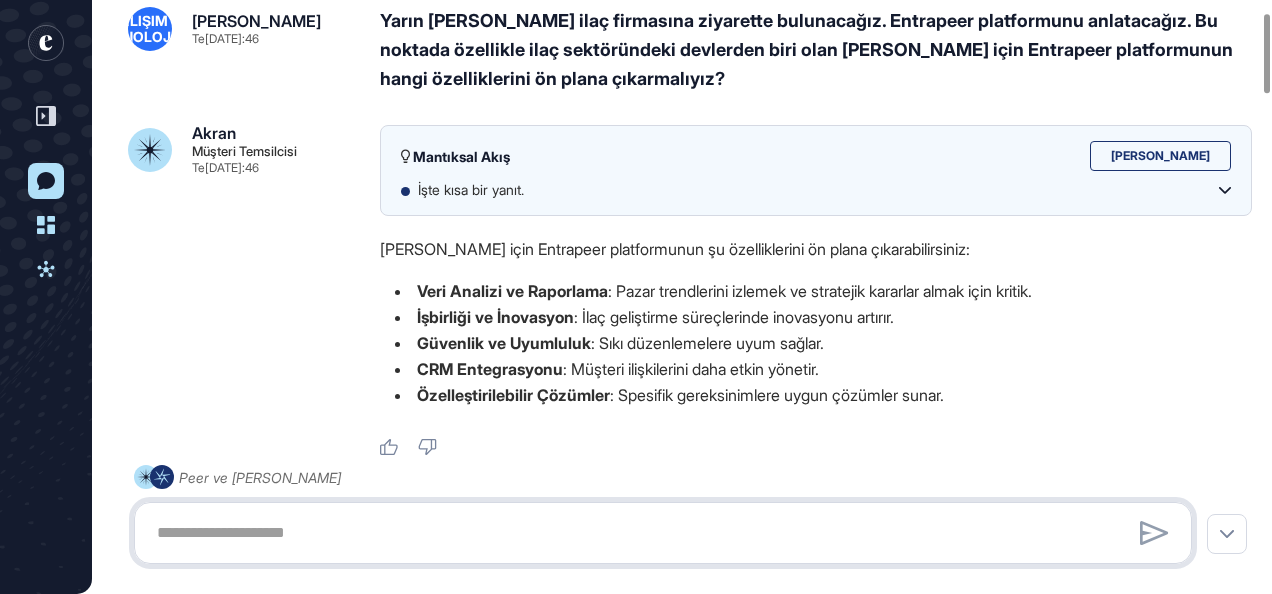 click at bounding box center [663, 533] 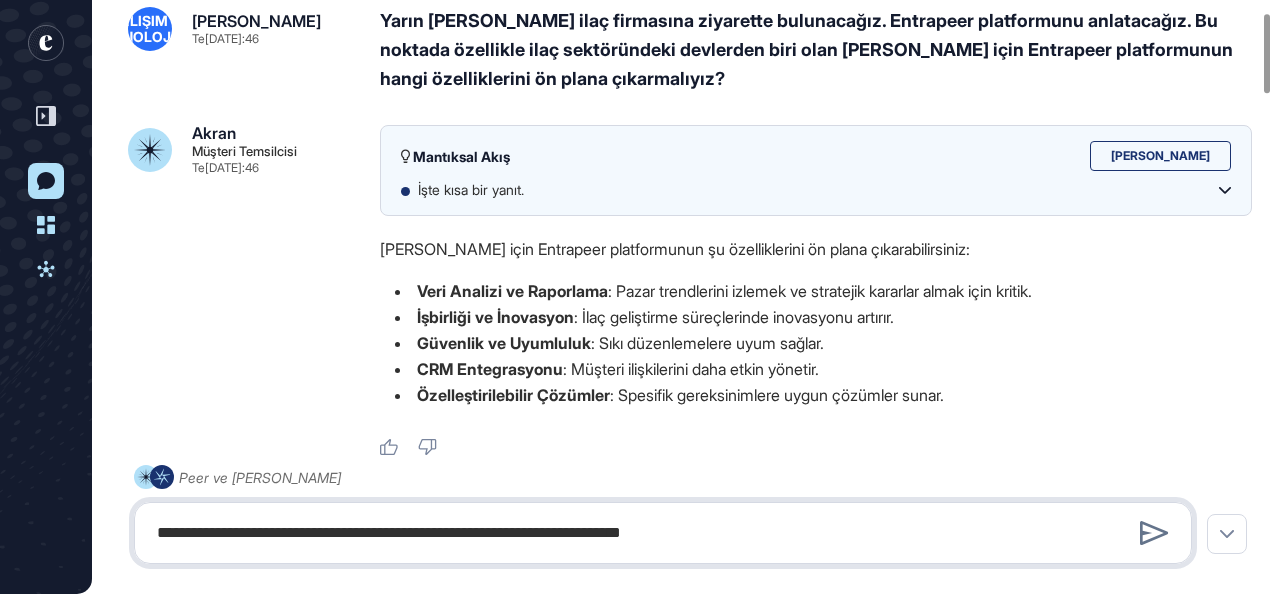 type on "**********" 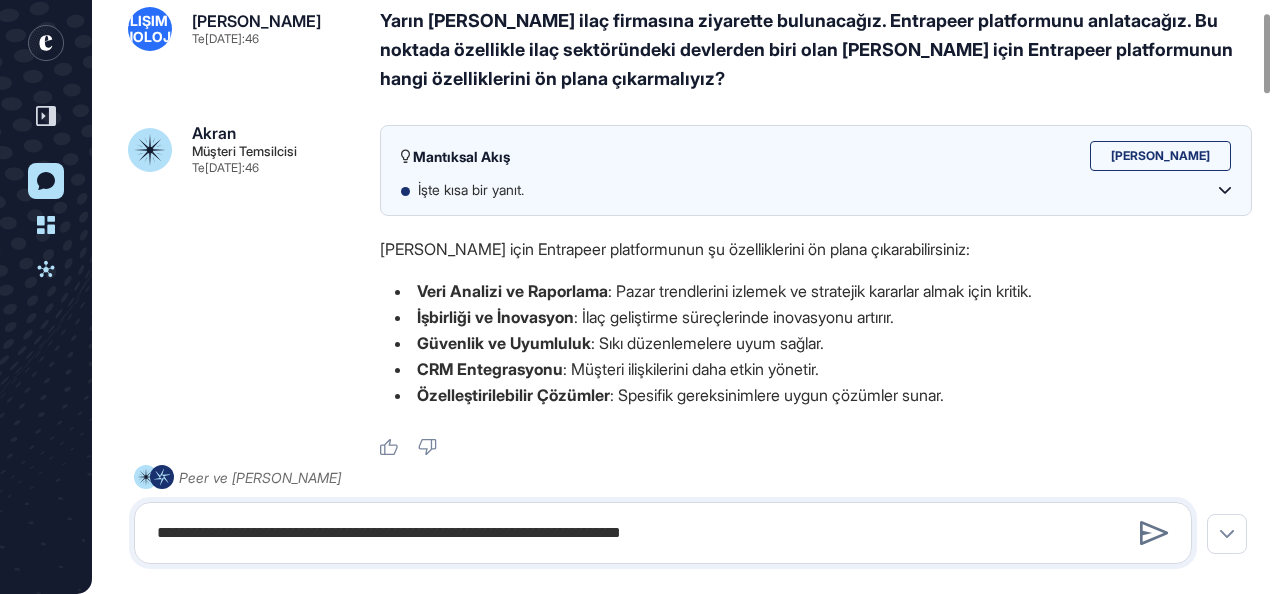 type 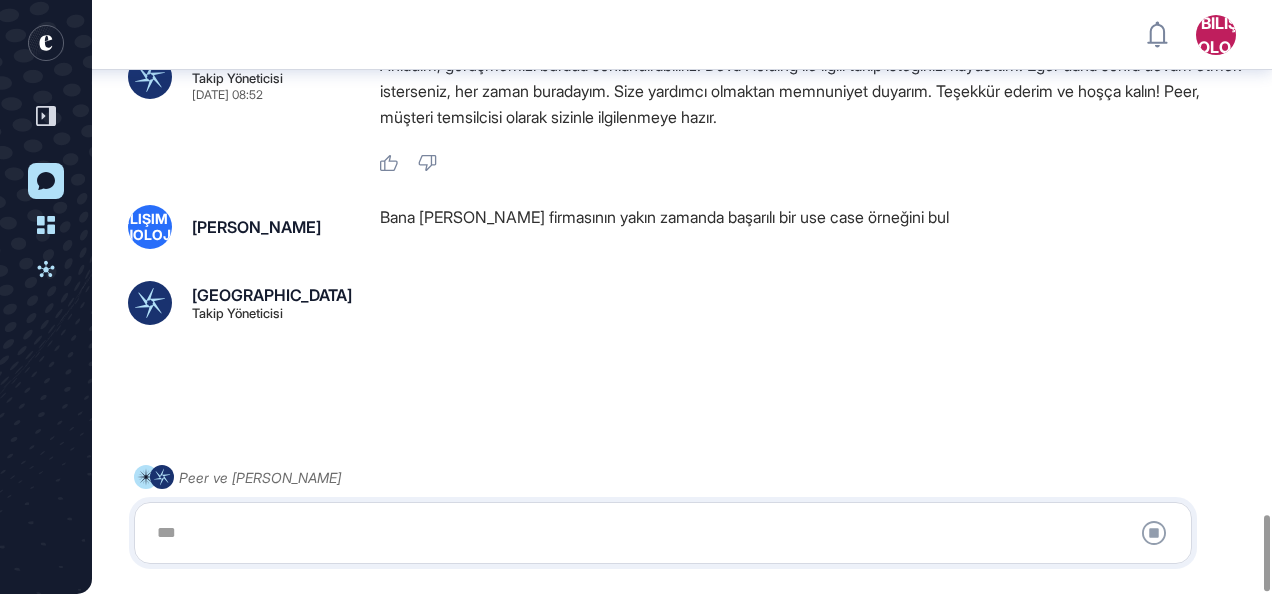 scroll, scrollTop: 4018, scrollLeft: 0, axis: vertical 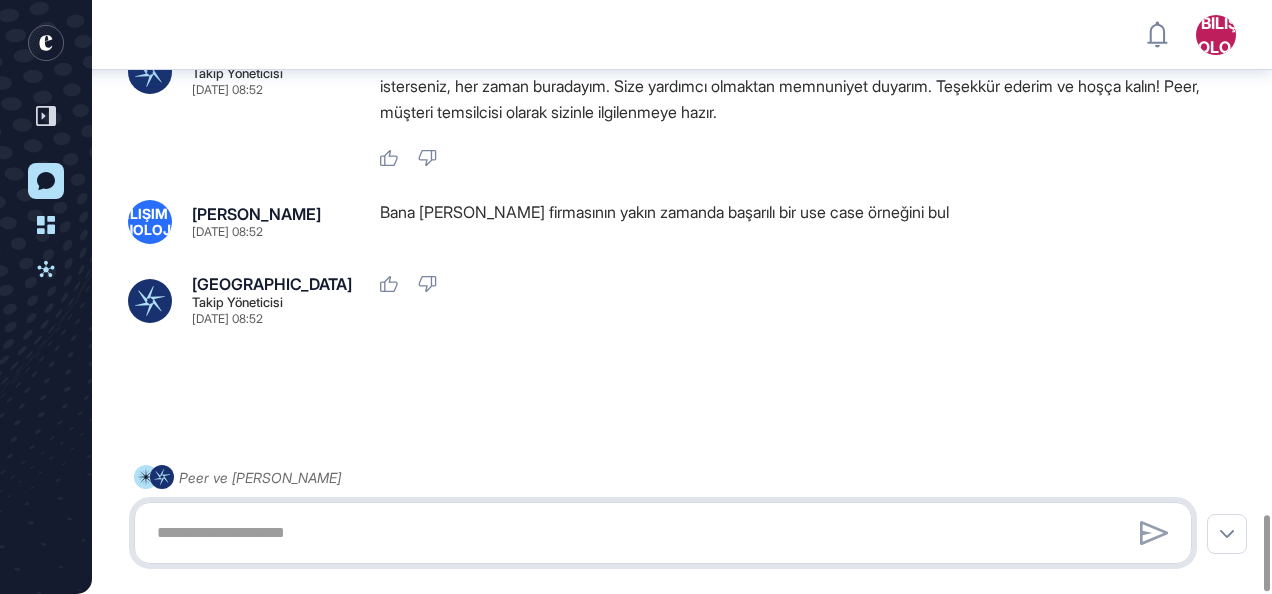 click at bounding box center [663, 533] 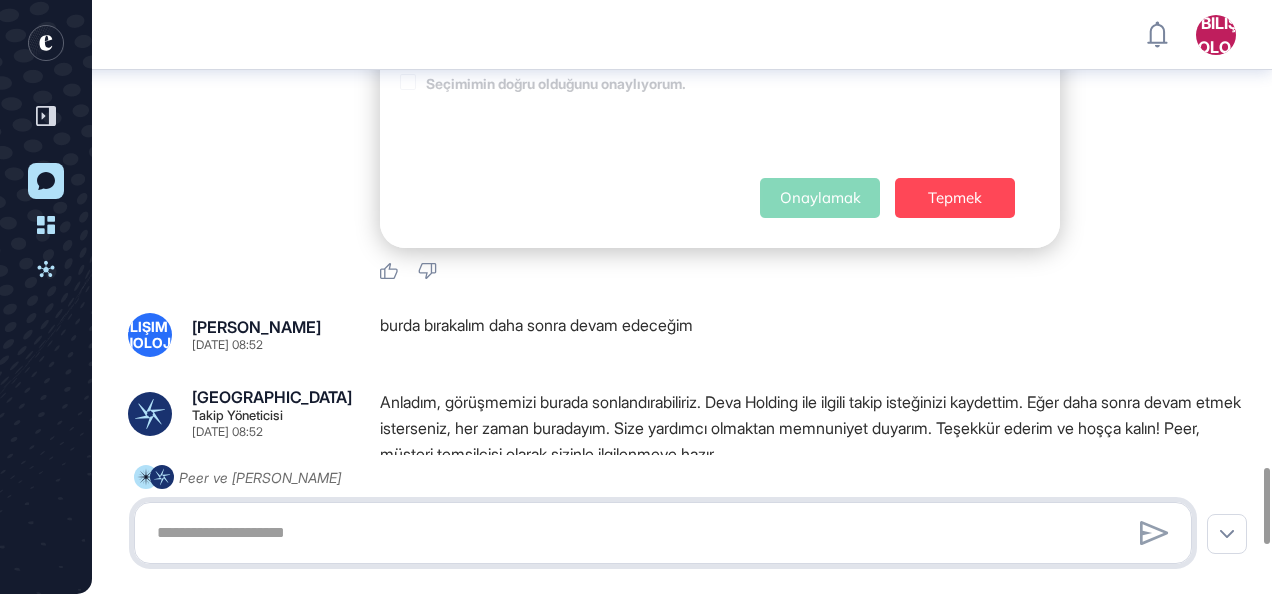 scroll, scrollTop: 3622, scrollLeft: 0, axis: vertical 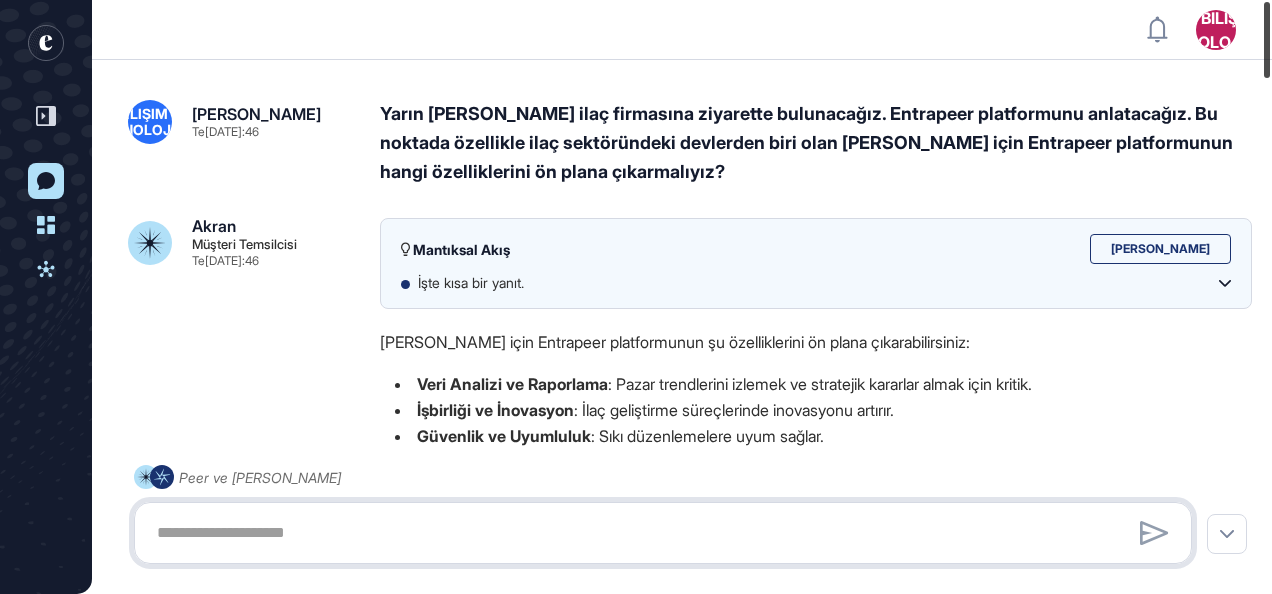 drag, startPoint x: 1266, startPoint y: 487, endPoint x: 1240, endPoint y: -12, distance: 499.6769 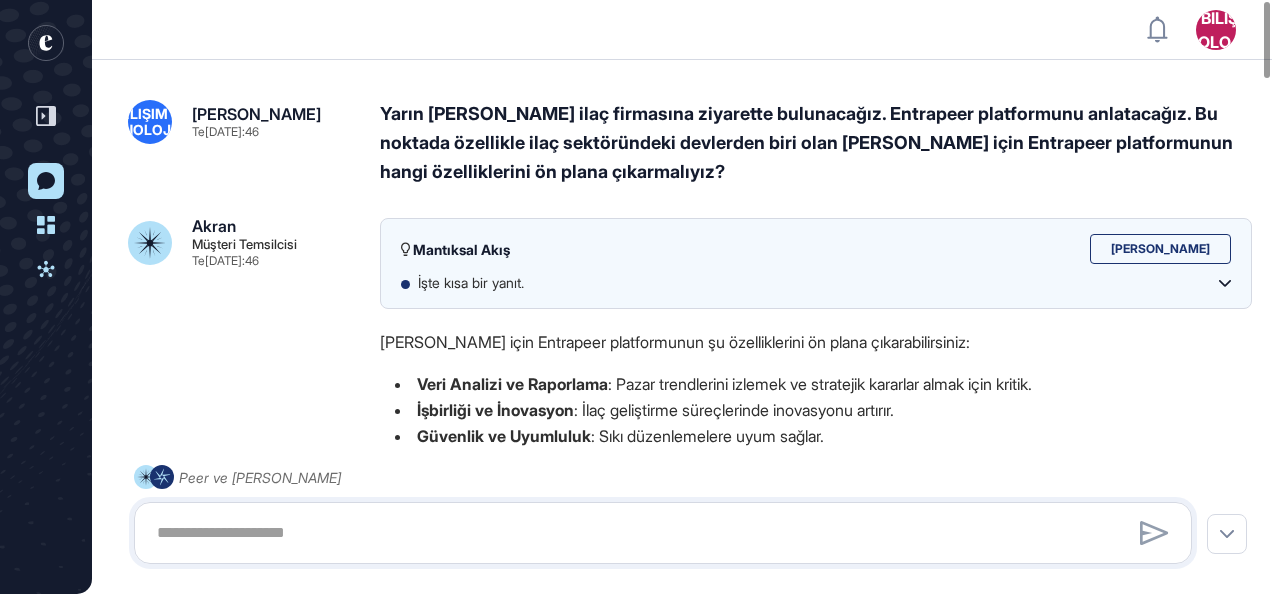 click 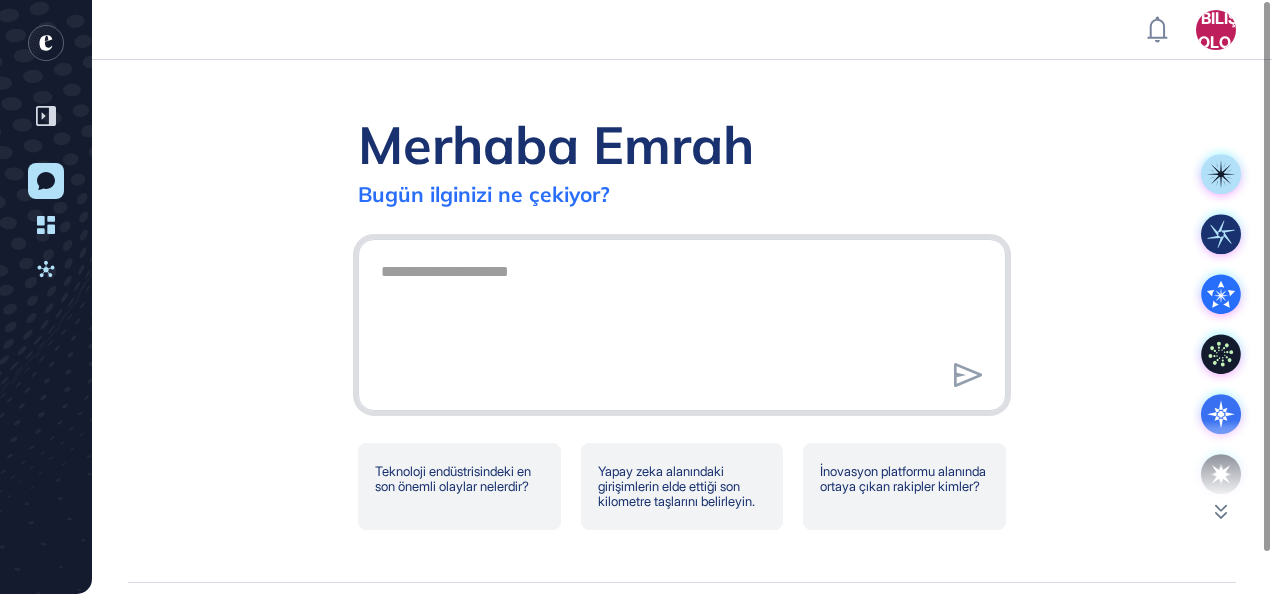 click at bounding box center [682, 322] 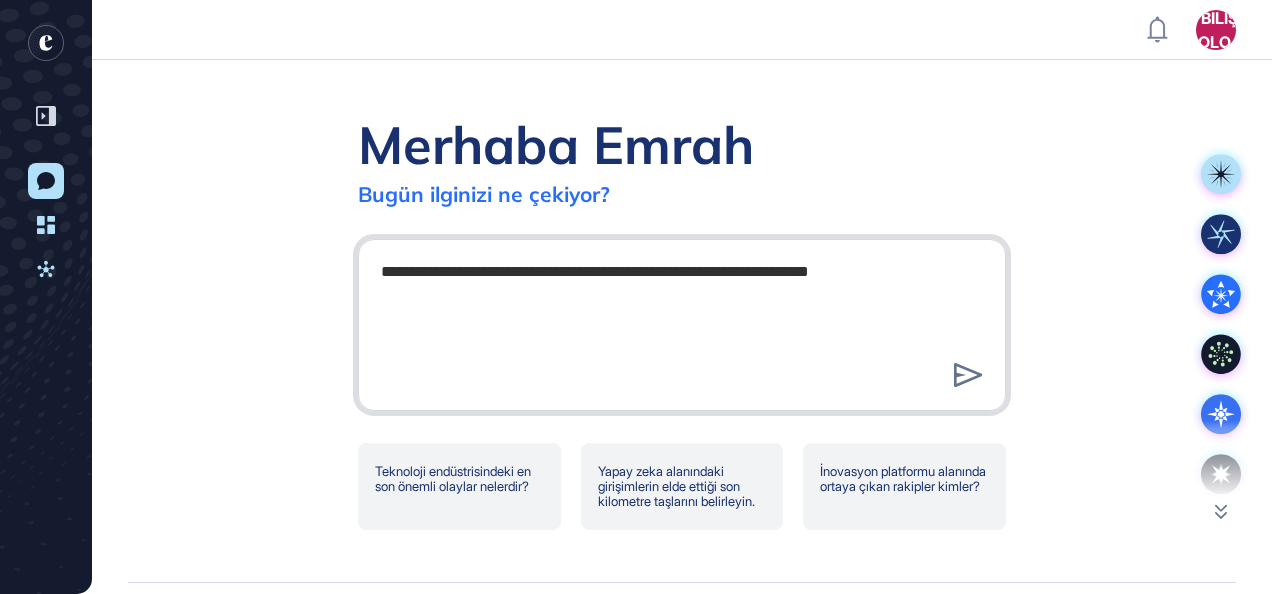 click on "**********" at bounding box center [682, 322] 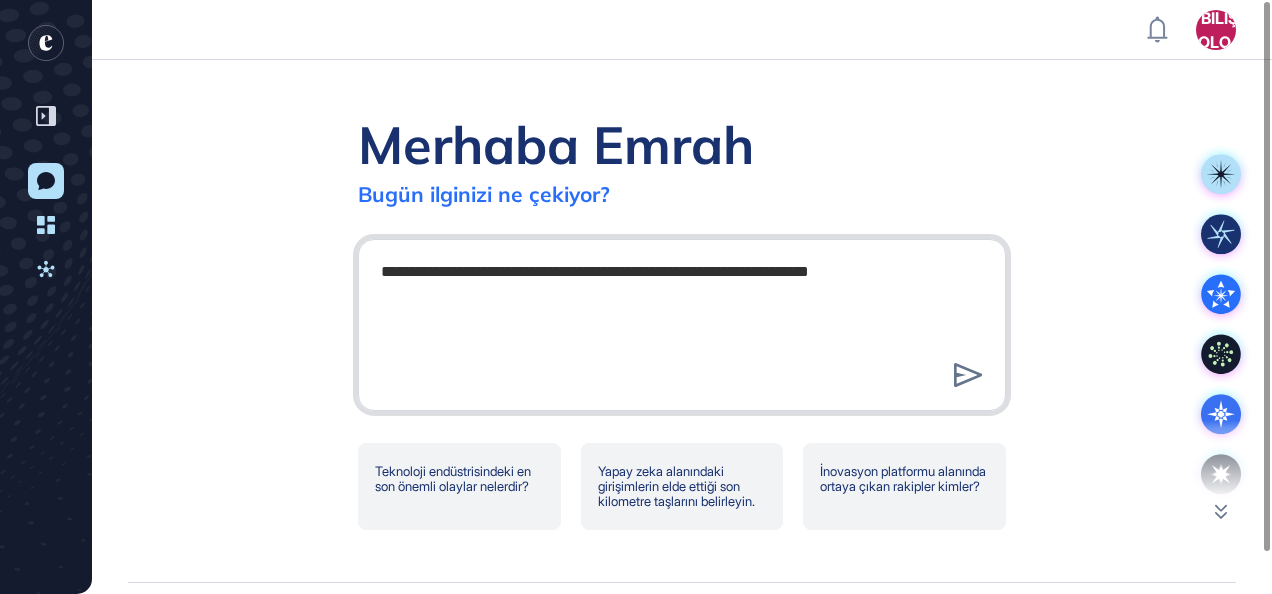 click on "**********" at bounding box center [682, 322] 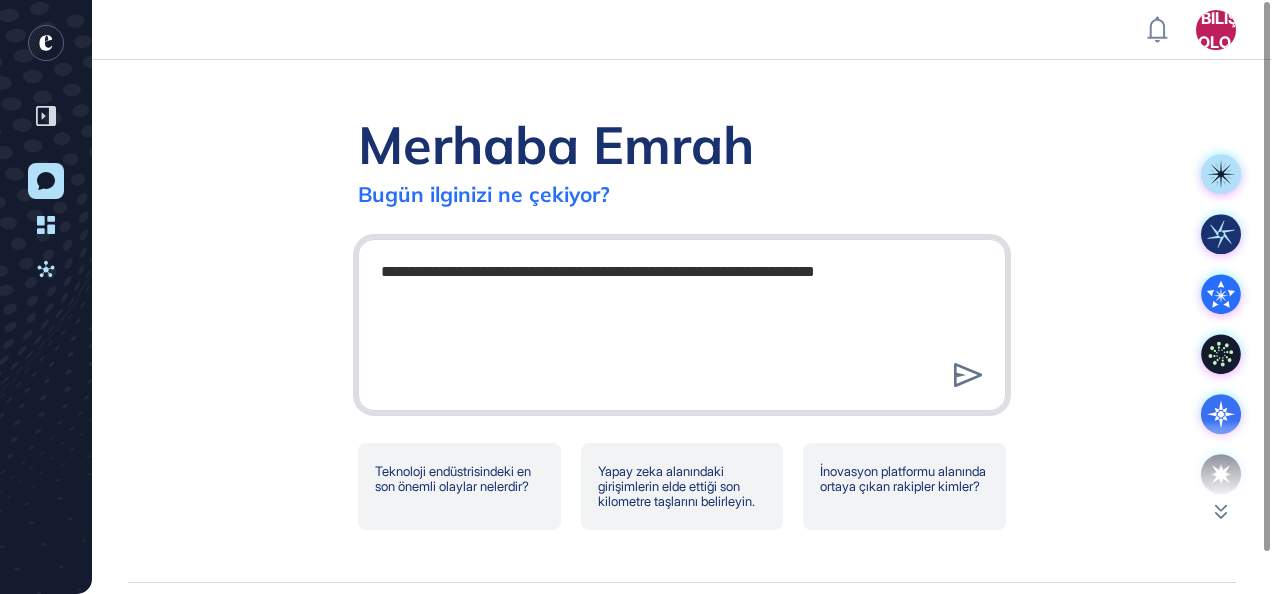 paste on "**********" 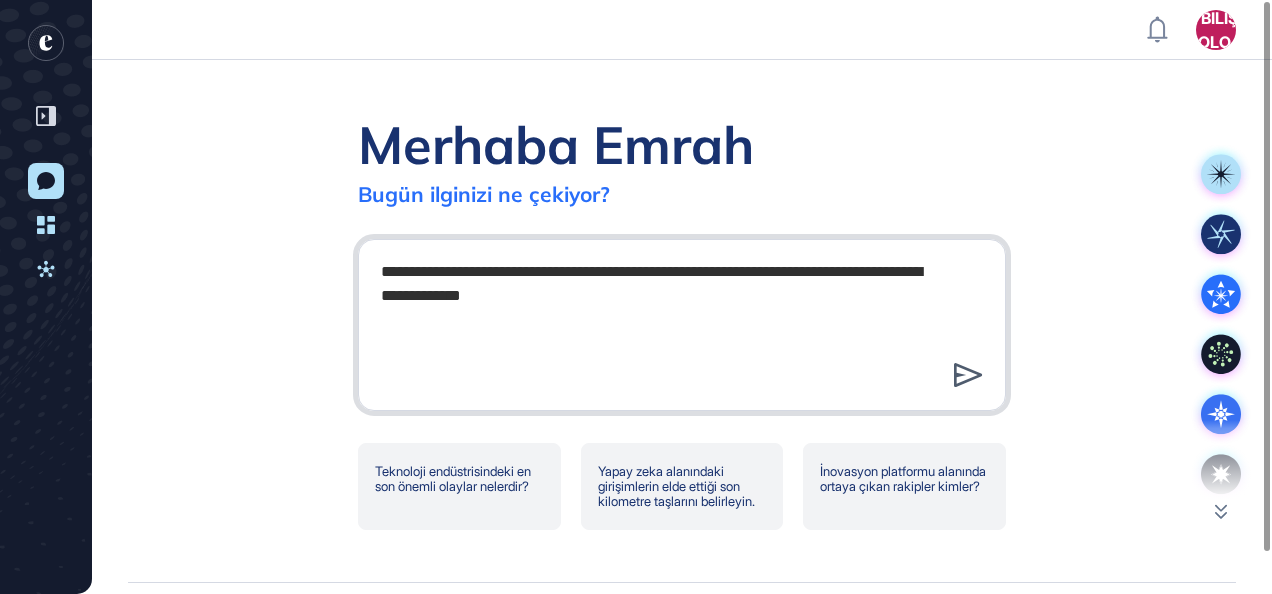 type on "**********" 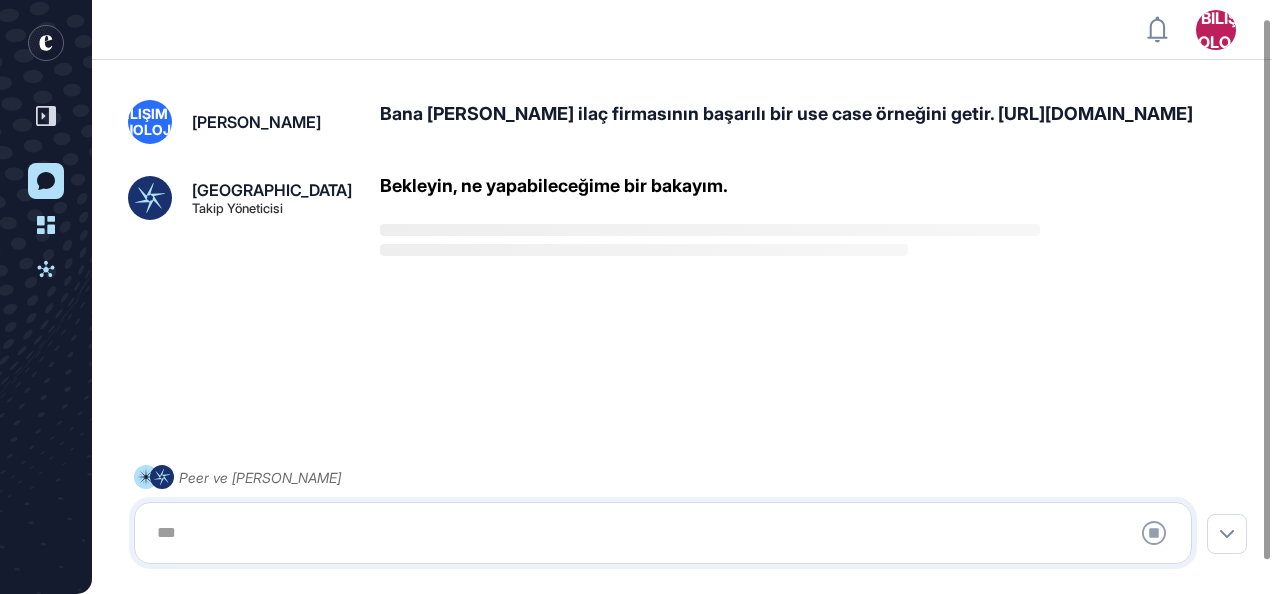scroll, scrollTop: 56, scrollLeft: 0, axis: vertical 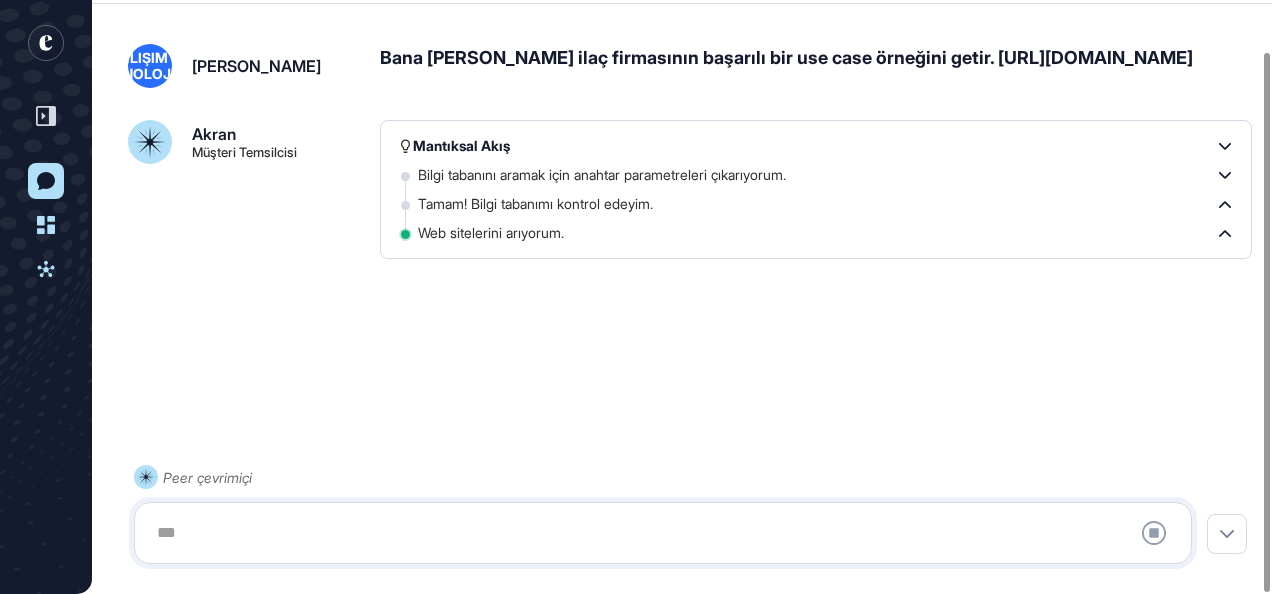 click 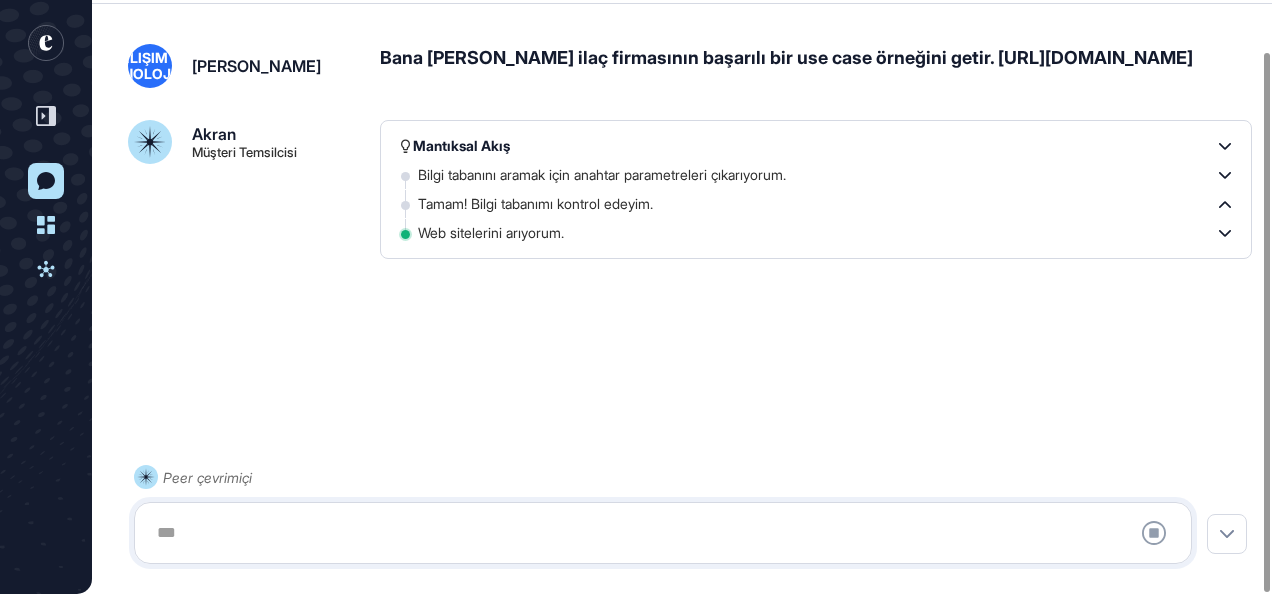 click 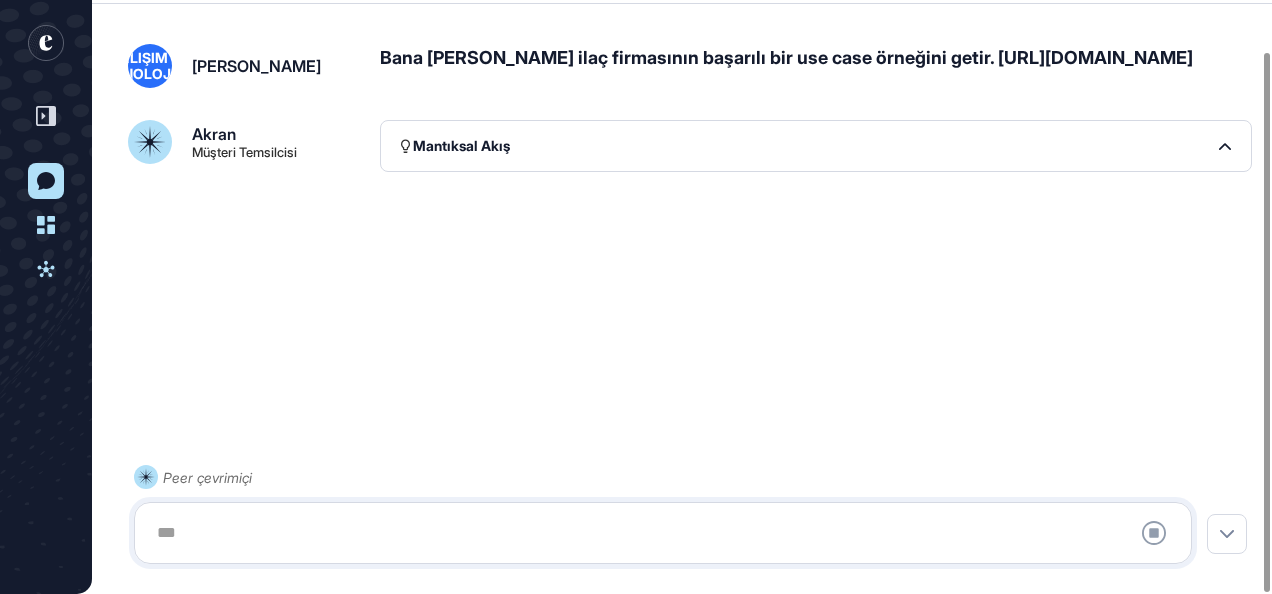 click 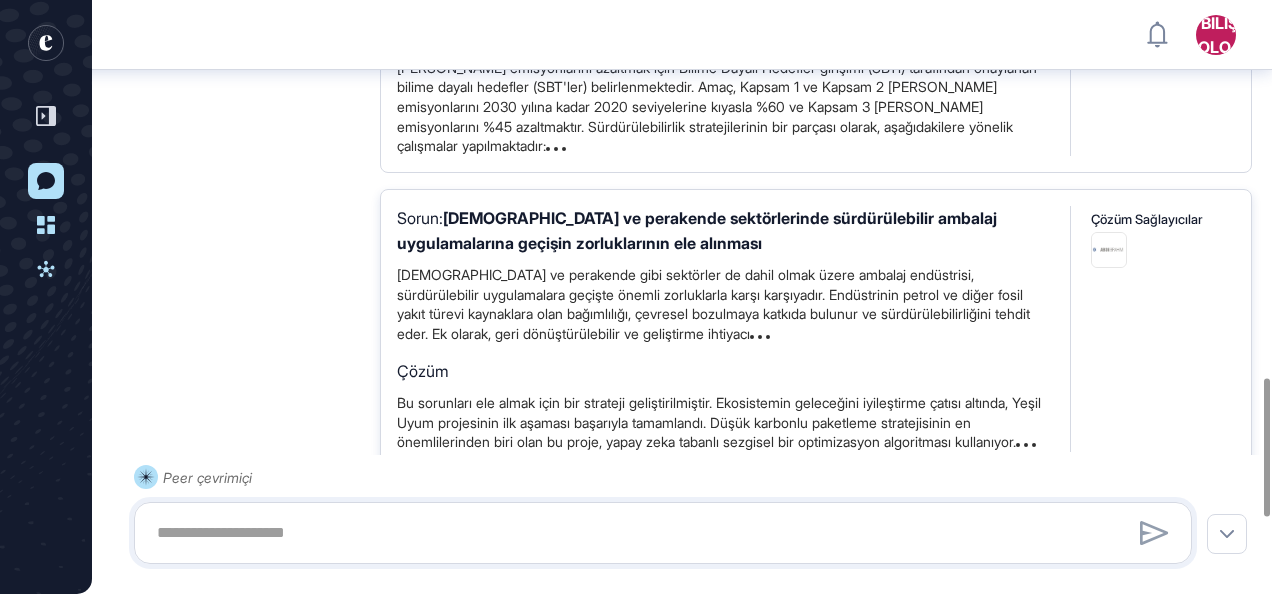 scroll, scrollTop: 1570, scrollLeft: 0, axis: vertical 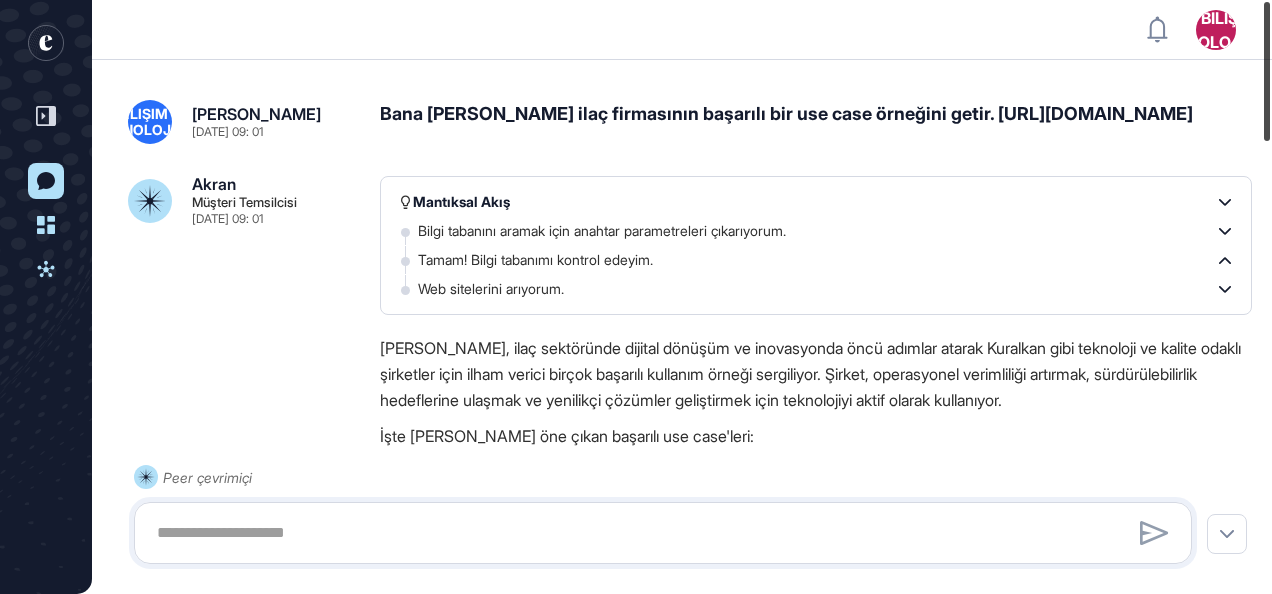 drag, startPoint x: 1265, startPoint y: 480, endPoint x: 1310, endPoint y: 93, distance: 389.60748 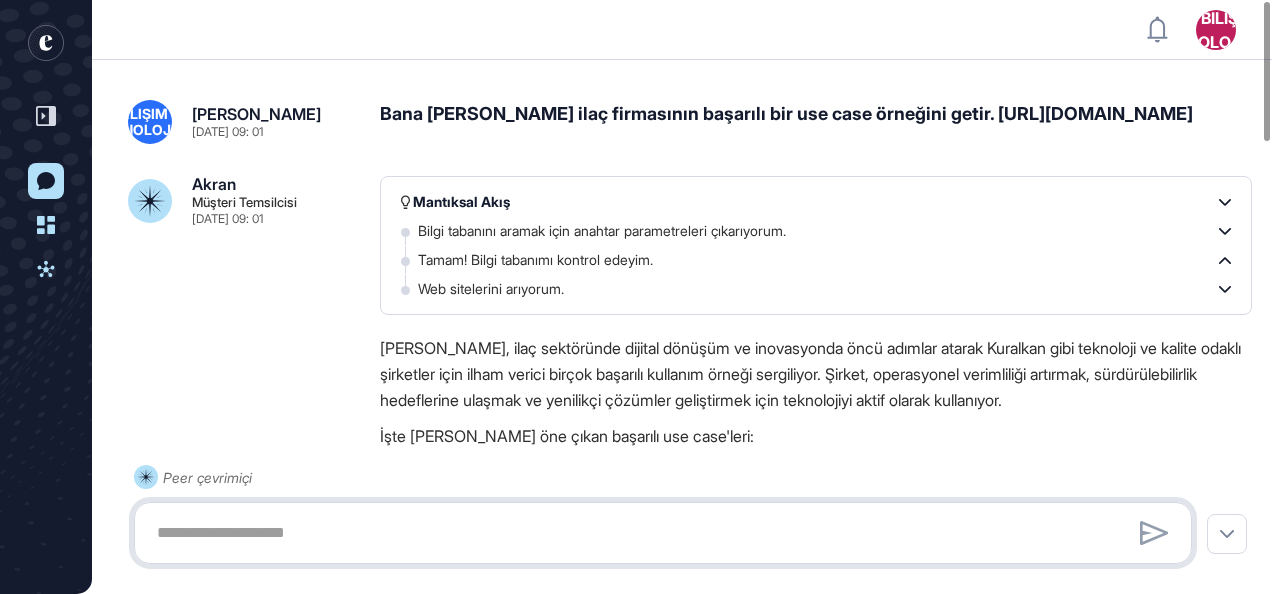 click at bounding box center [663, 533] 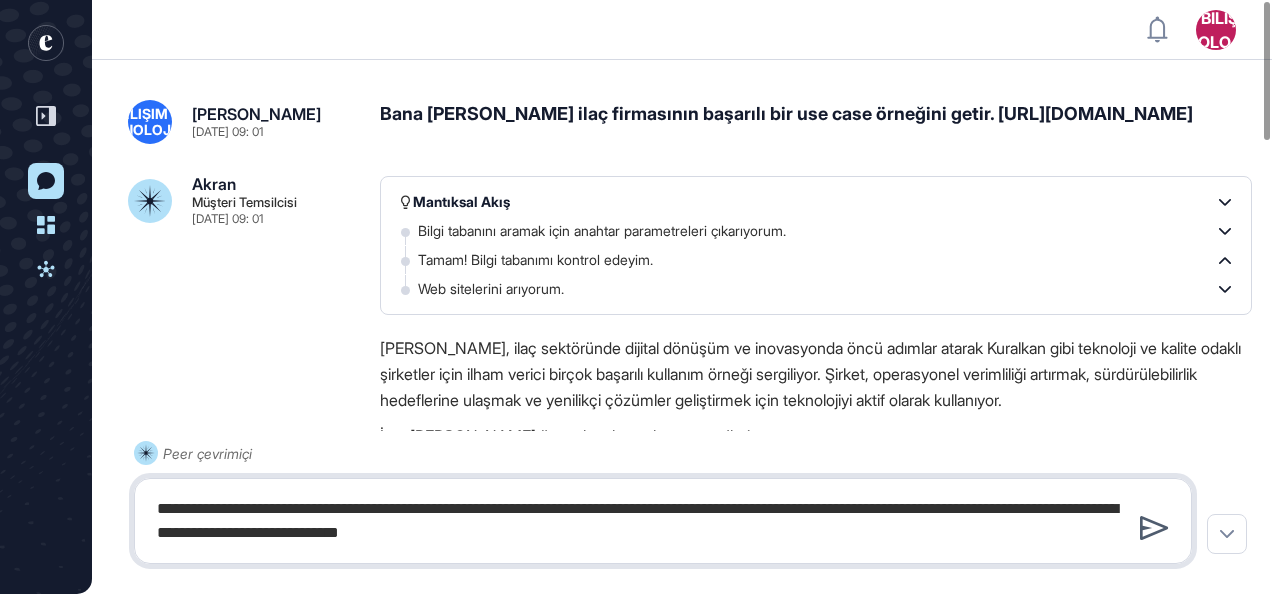type on "**********" 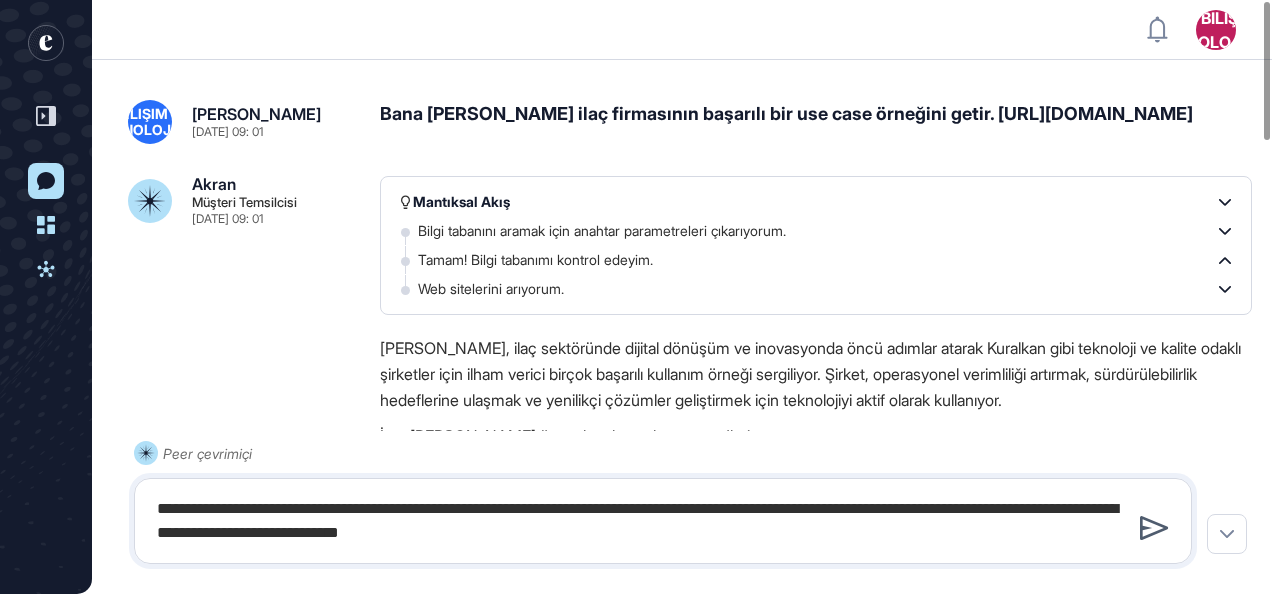 click 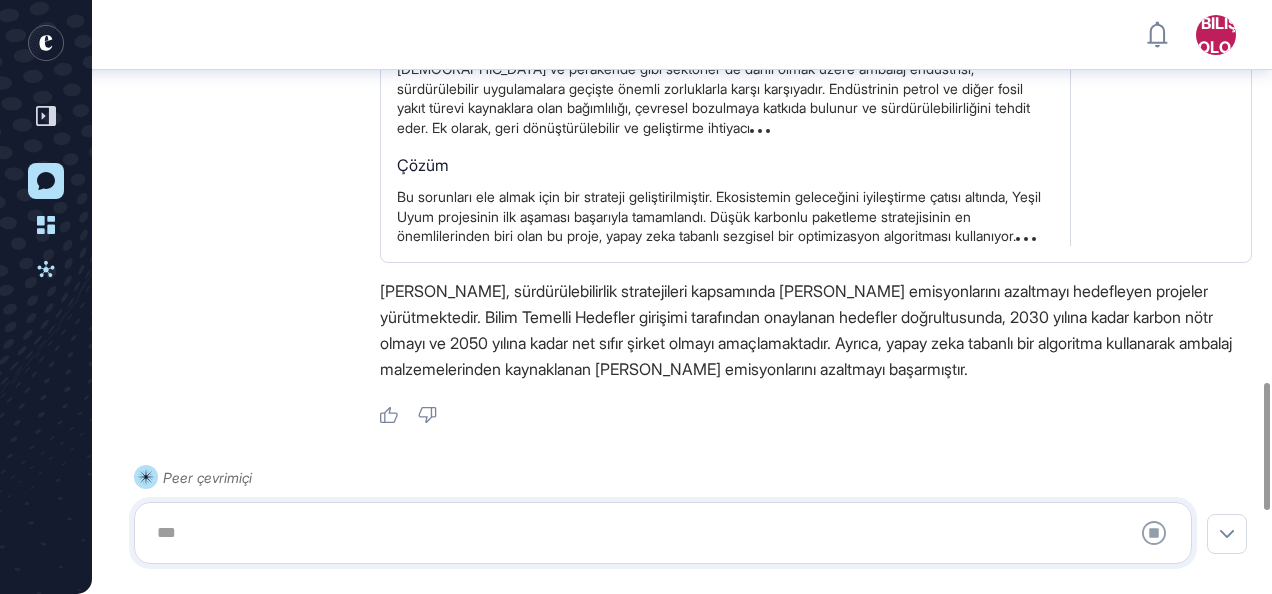 scroll, scrollTop: 1766, scrollLeft: 0, axis: vertical 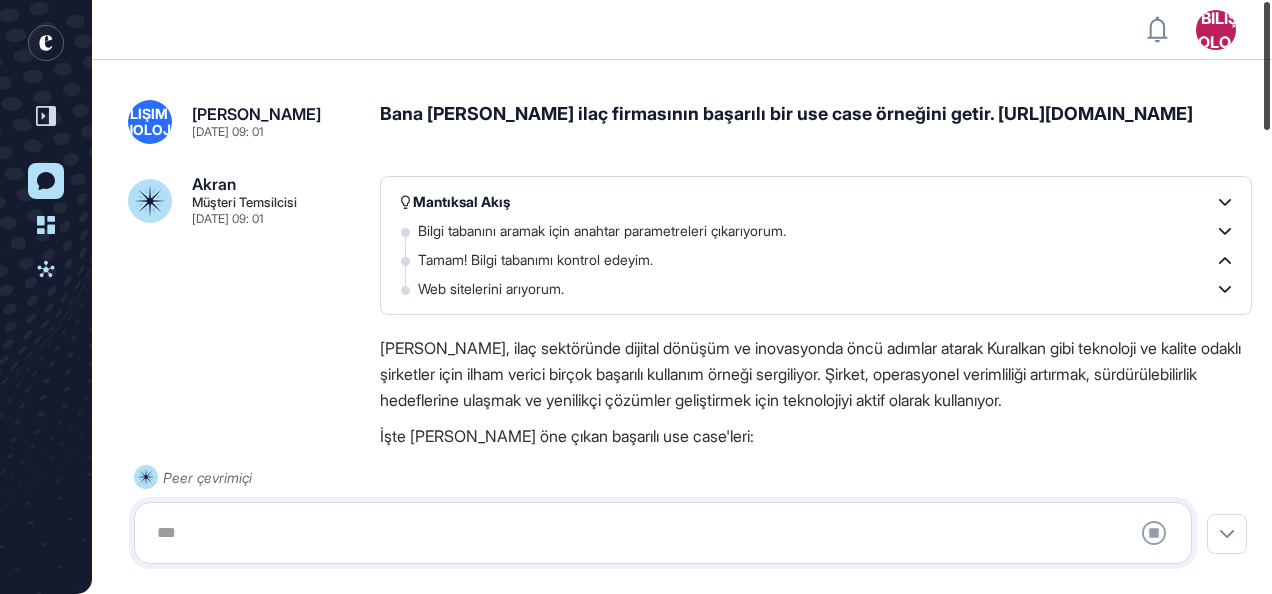 drag, startPoint x: 1271, startPoint y: 464, endPoint x: 1284, endPoint y: 36, distance: 428.1974 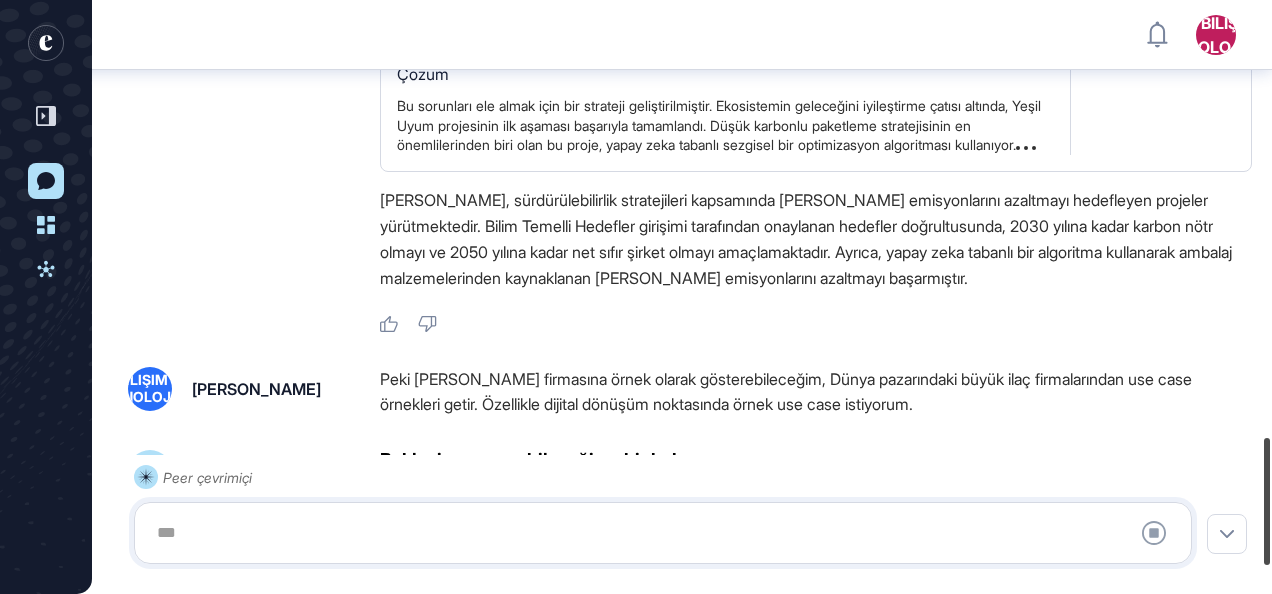 scroll, scrollTop: 2157, scrollLeft: 0, axis: vertical 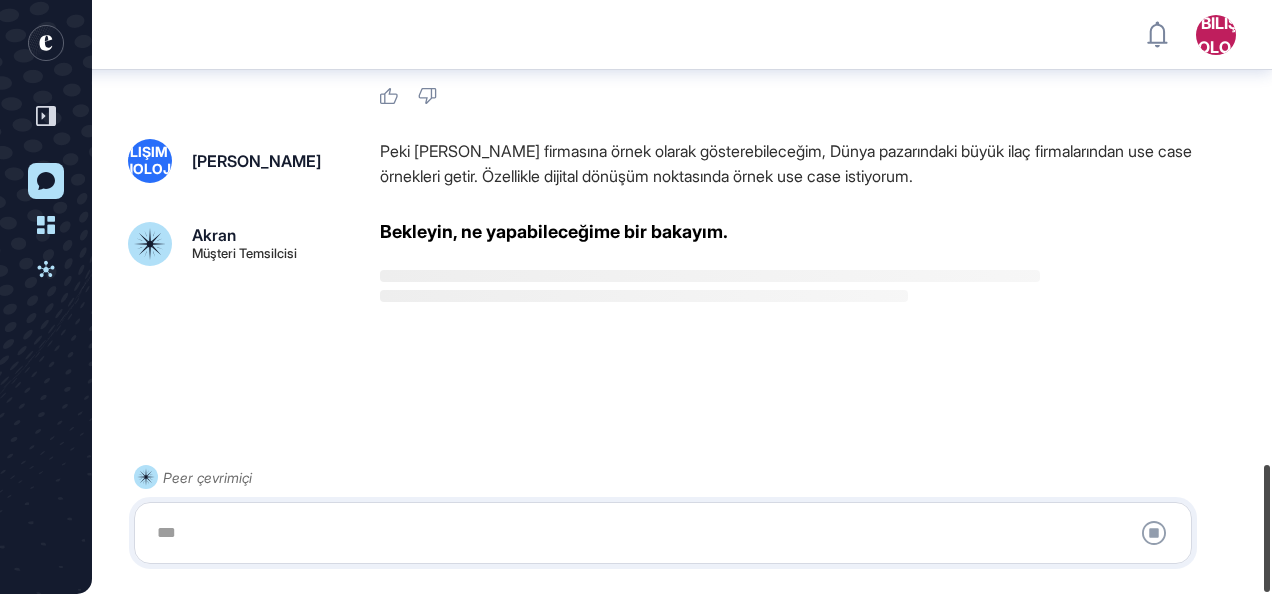 drag, startPoint x: 1267, startPoint y: 115, endPoint x: 1218, endPoint y: 620, distance: 507.37167 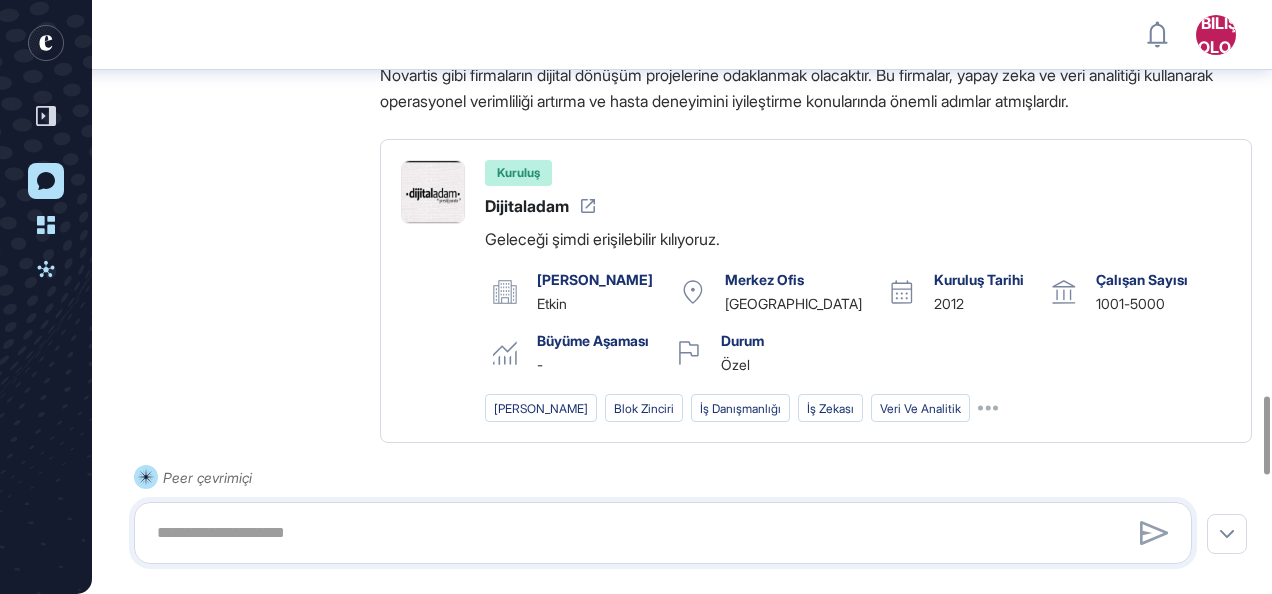 scroll, scrollTop: 2953, scrollLeft: 0, axis: vertical 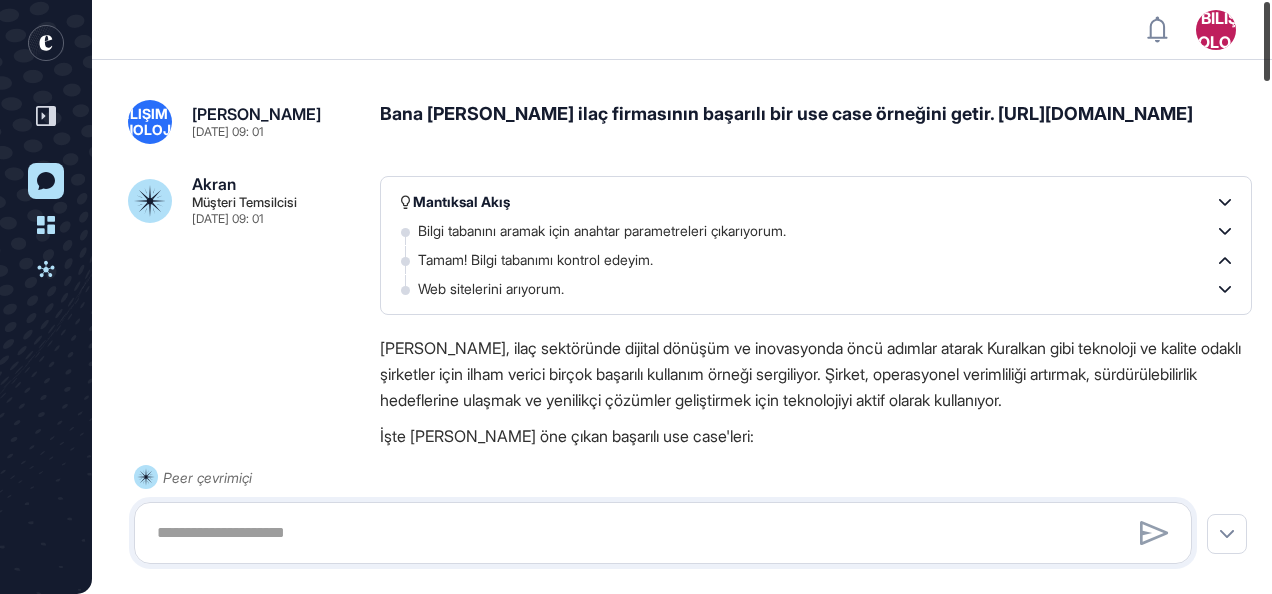 drag, startPoint x: 1266, startPoint y: 424, endPoint x: 1259, endPoint y: 12, distance: 412.05945 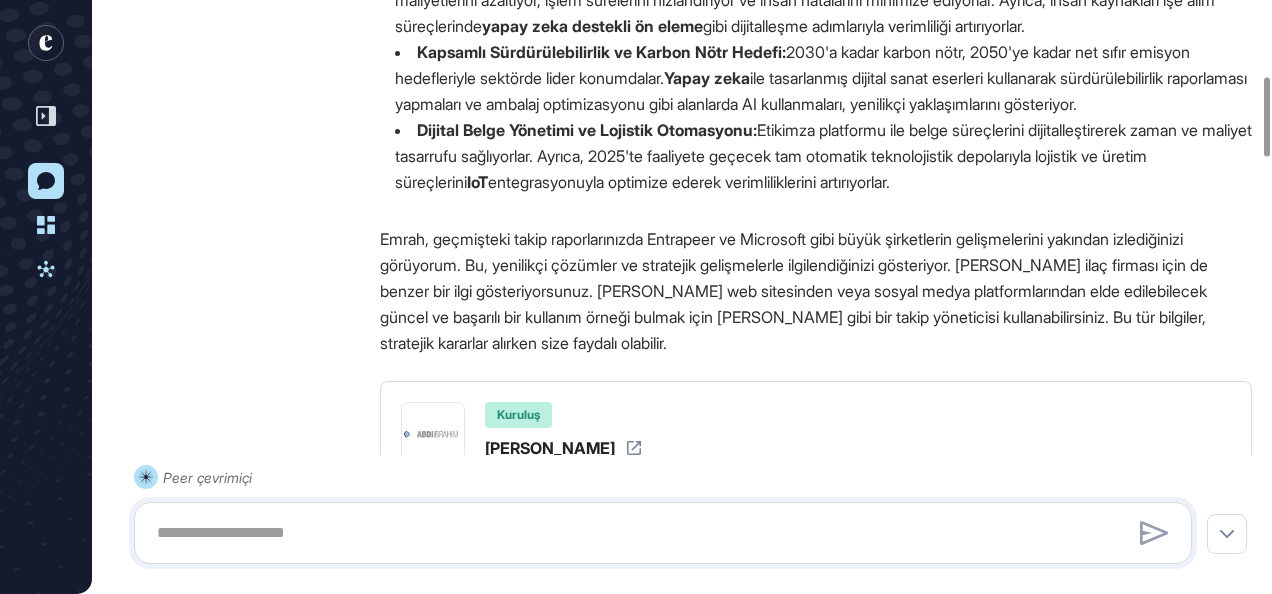 scroll, scrollTop: 595, scrollLeft: 0, axis: vertical 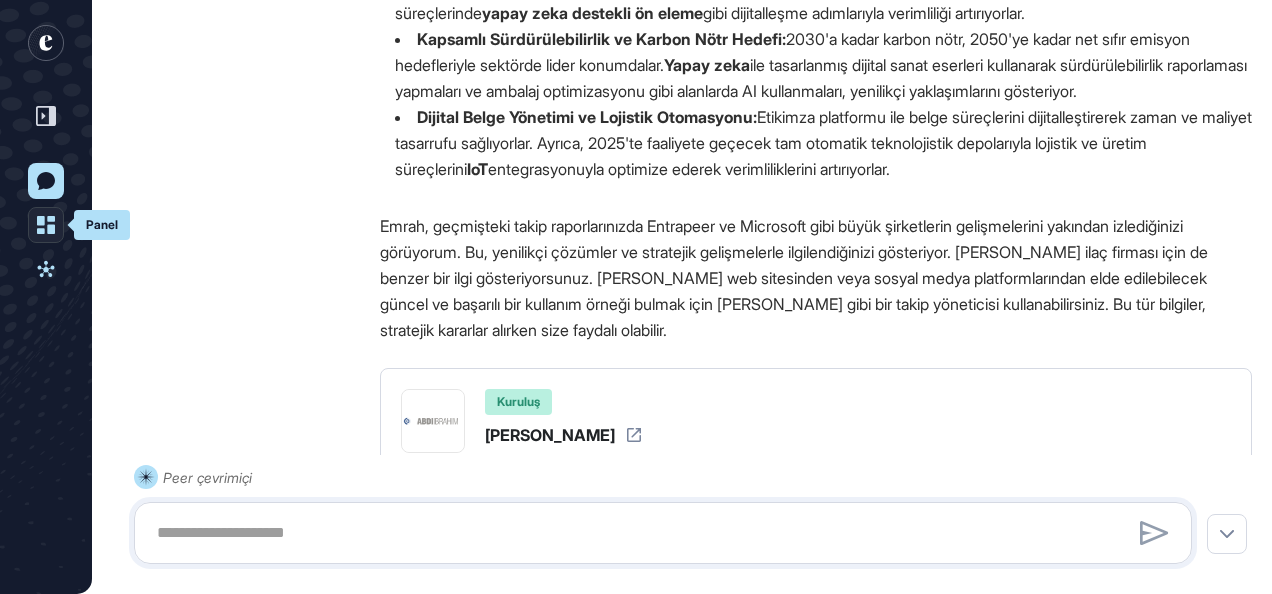 click on "Aktiviteler" 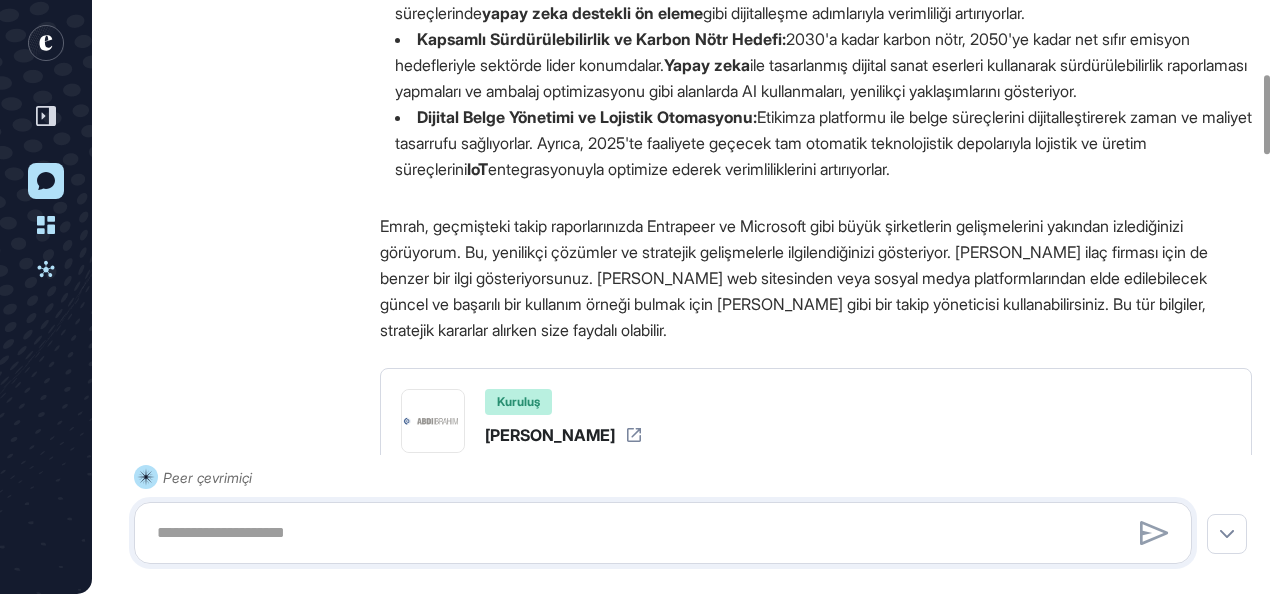 scroll, scrollTop: 554, scrollLeft: 0, axis: vertical 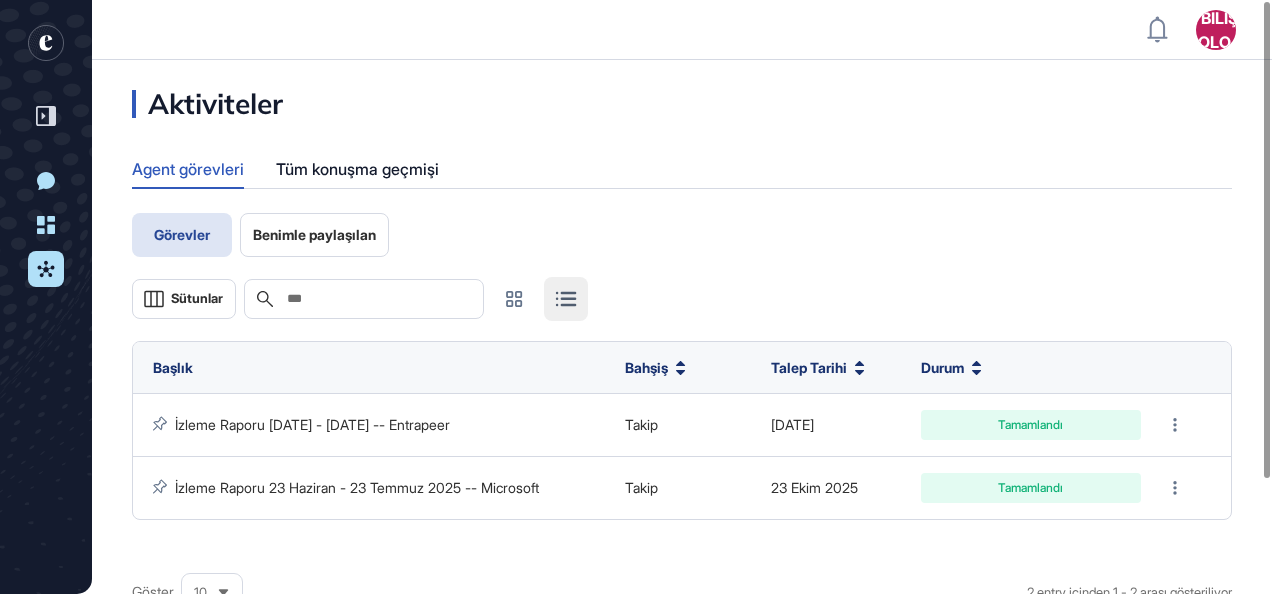 click 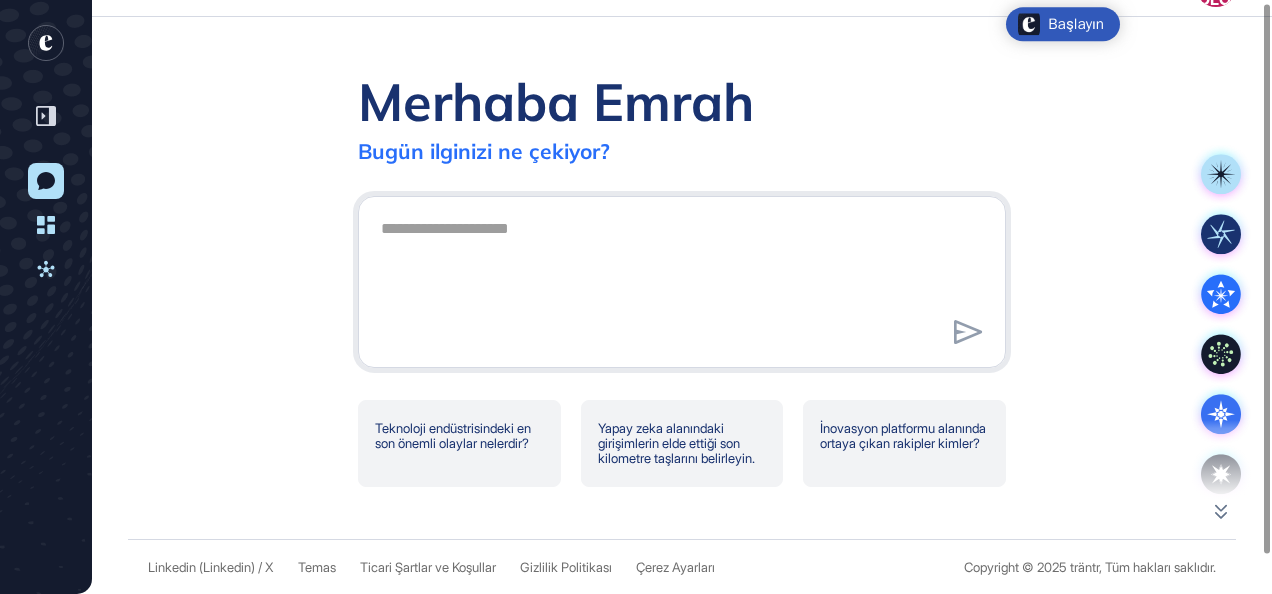 scroll, scrollTop: 44, scrollLeft: 0, axis: vertical 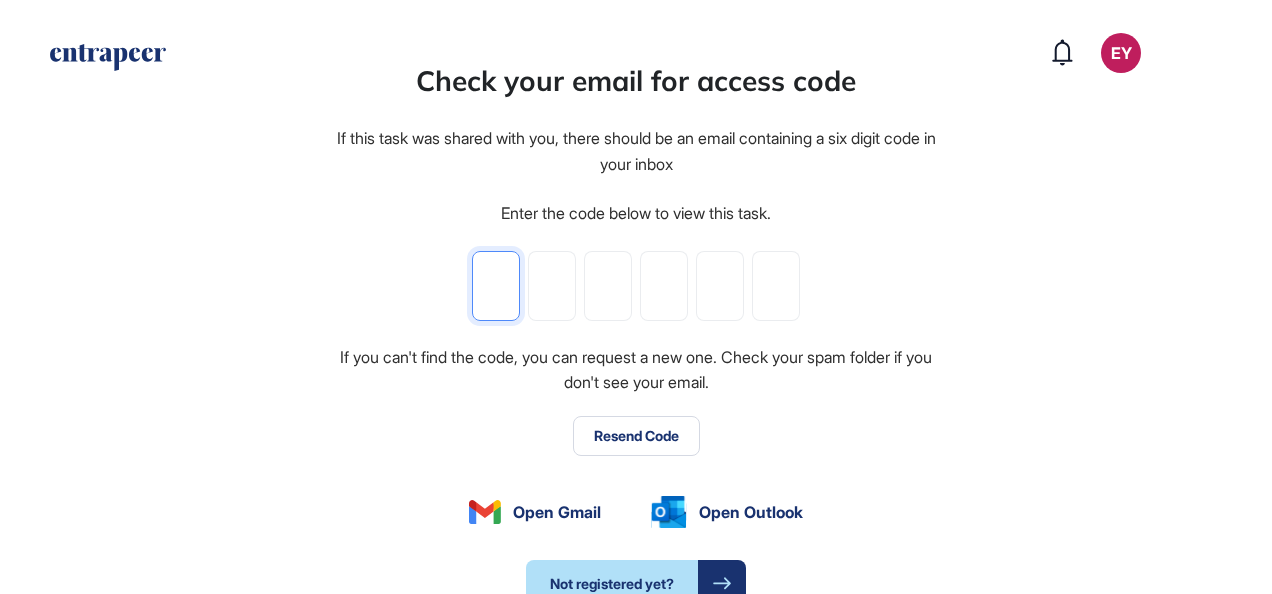 type on "*" 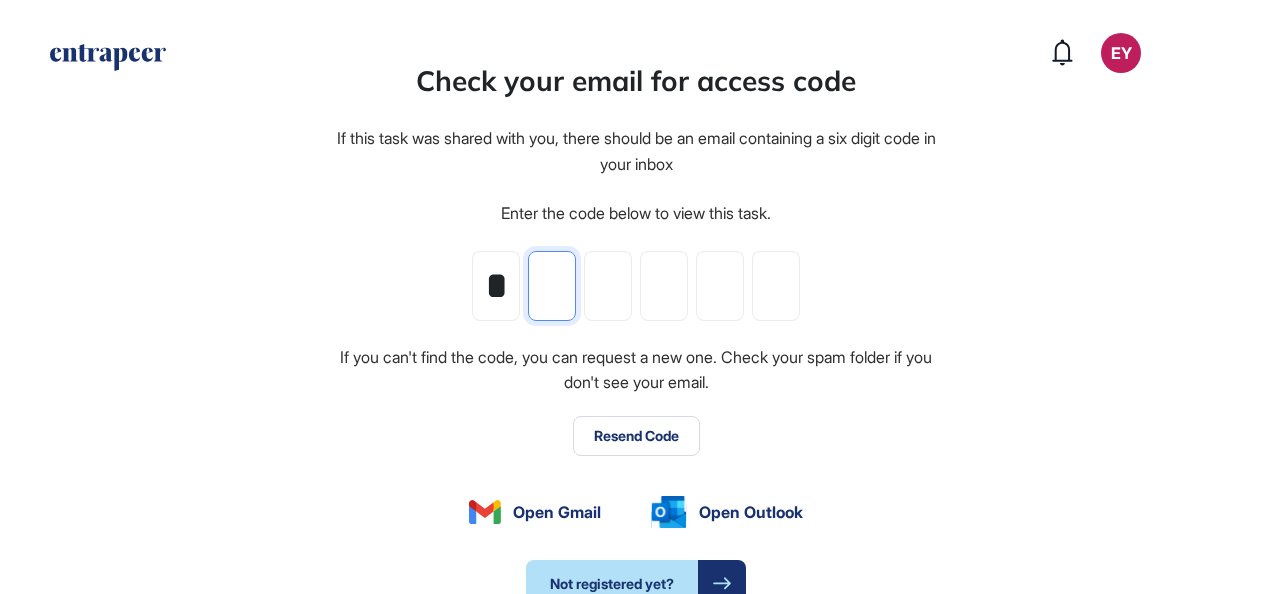 type on "*" 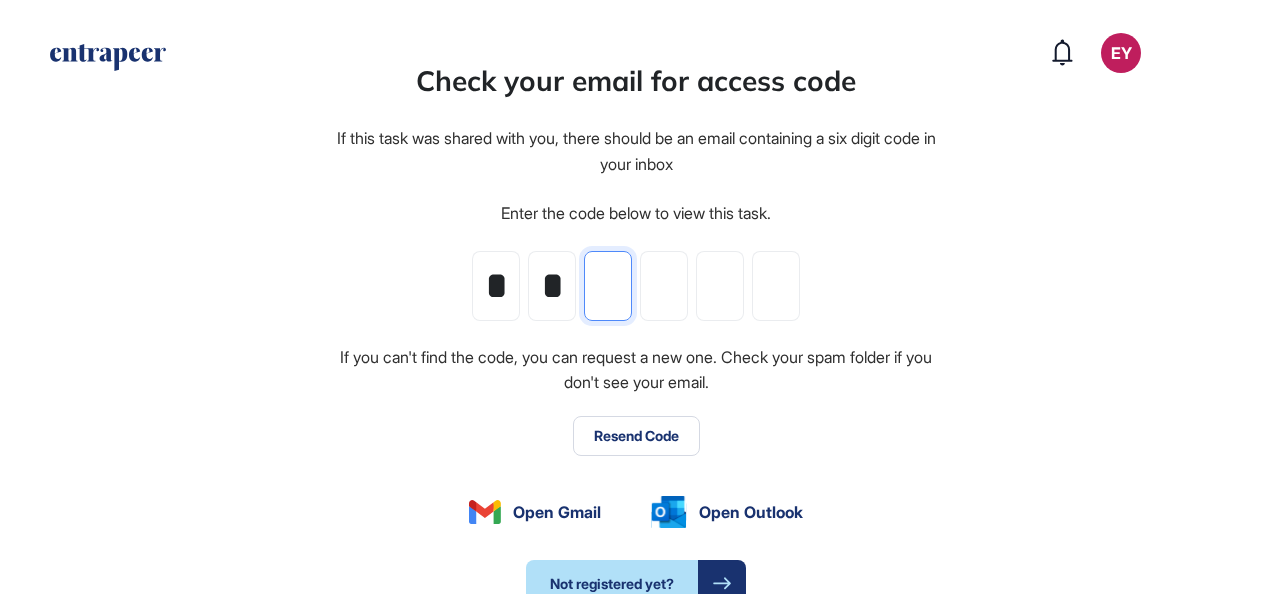 type on "*" 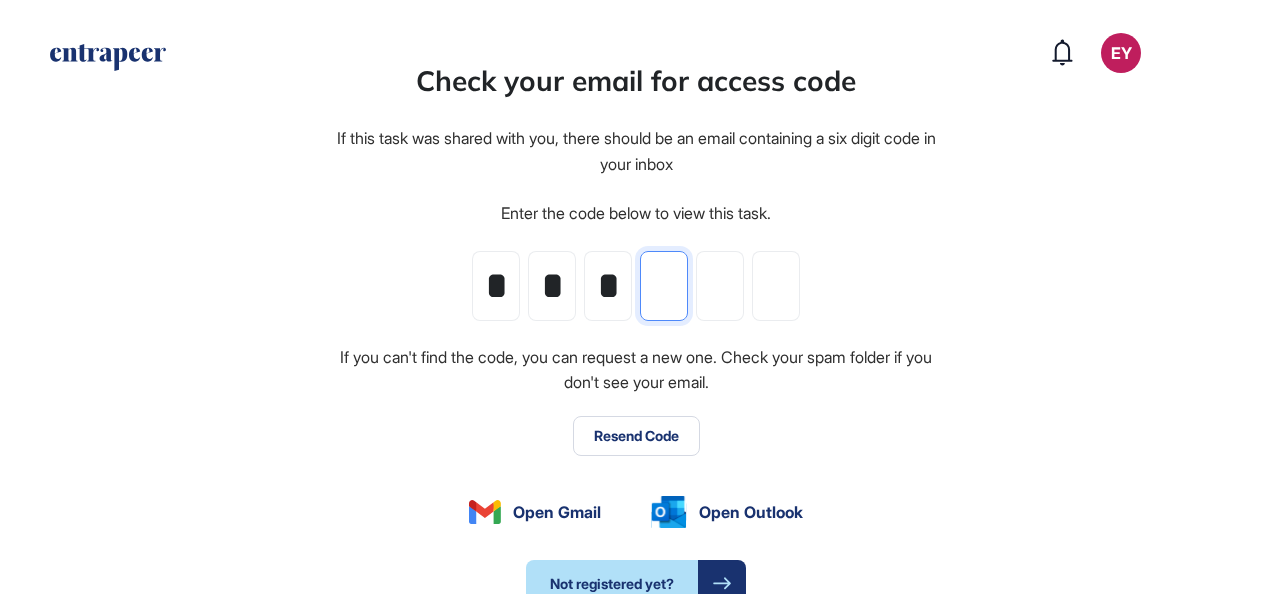 type on "*" 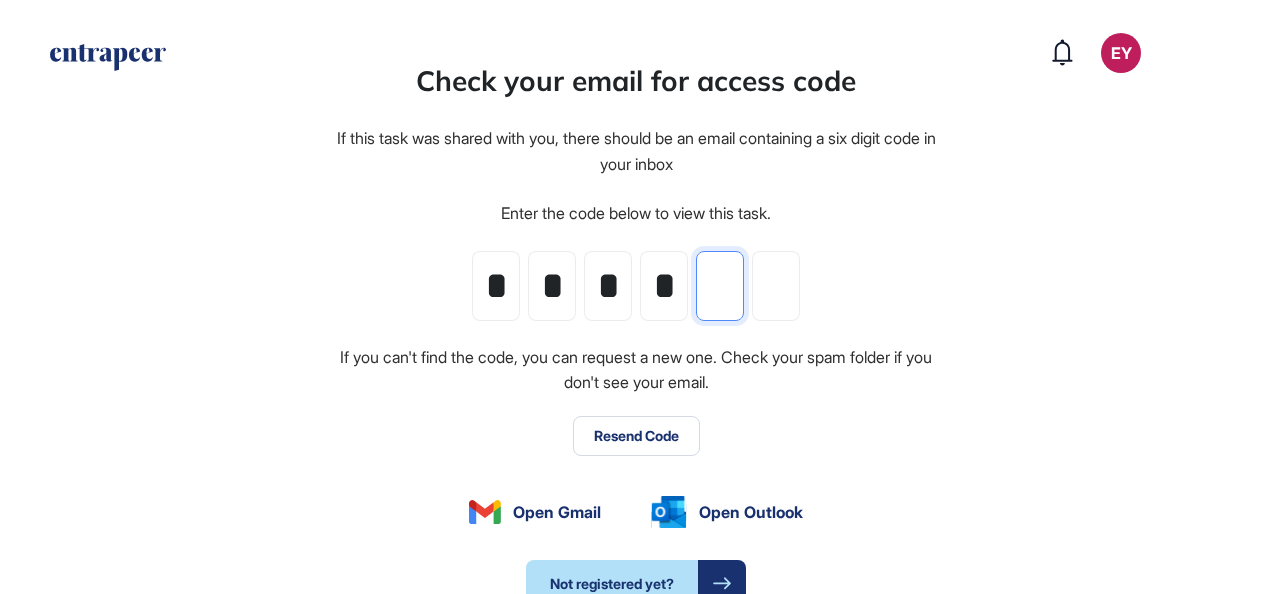 type on "*" 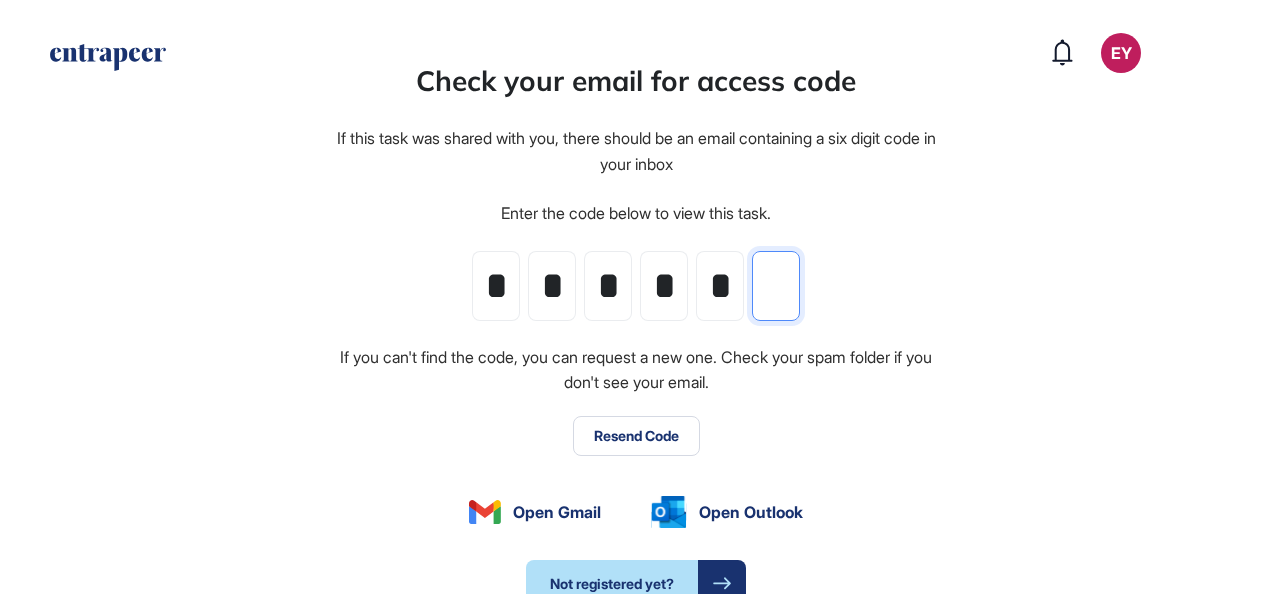type on "*" 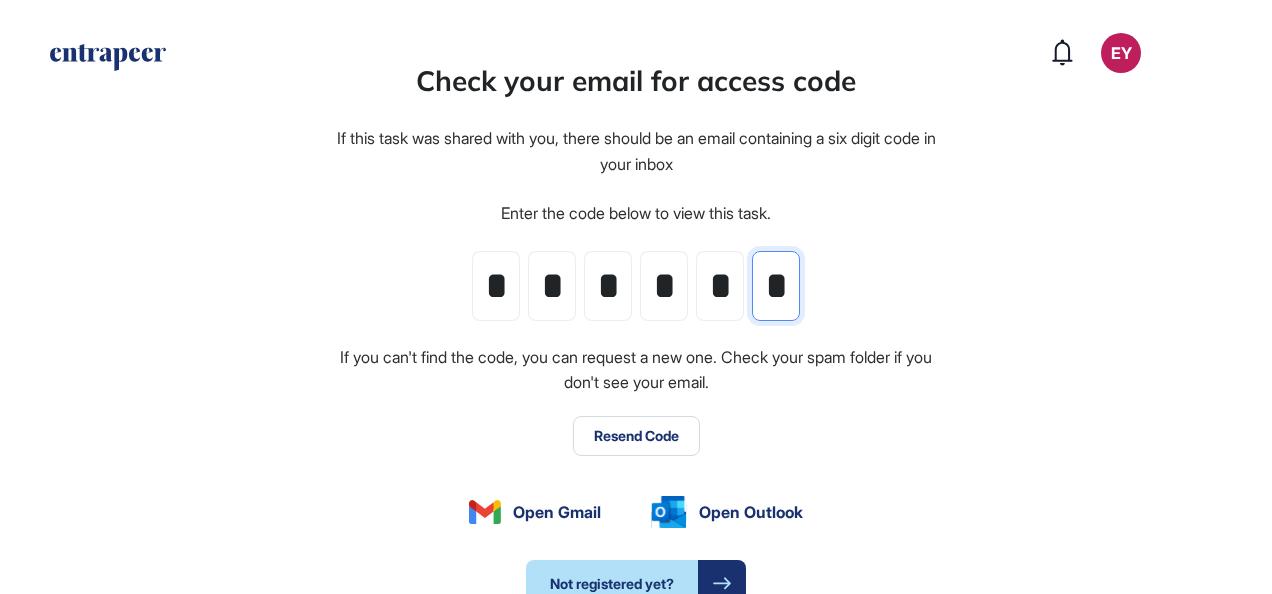 scroll, scrollTop: 0, scrollLeft: 2, axis: horizontal 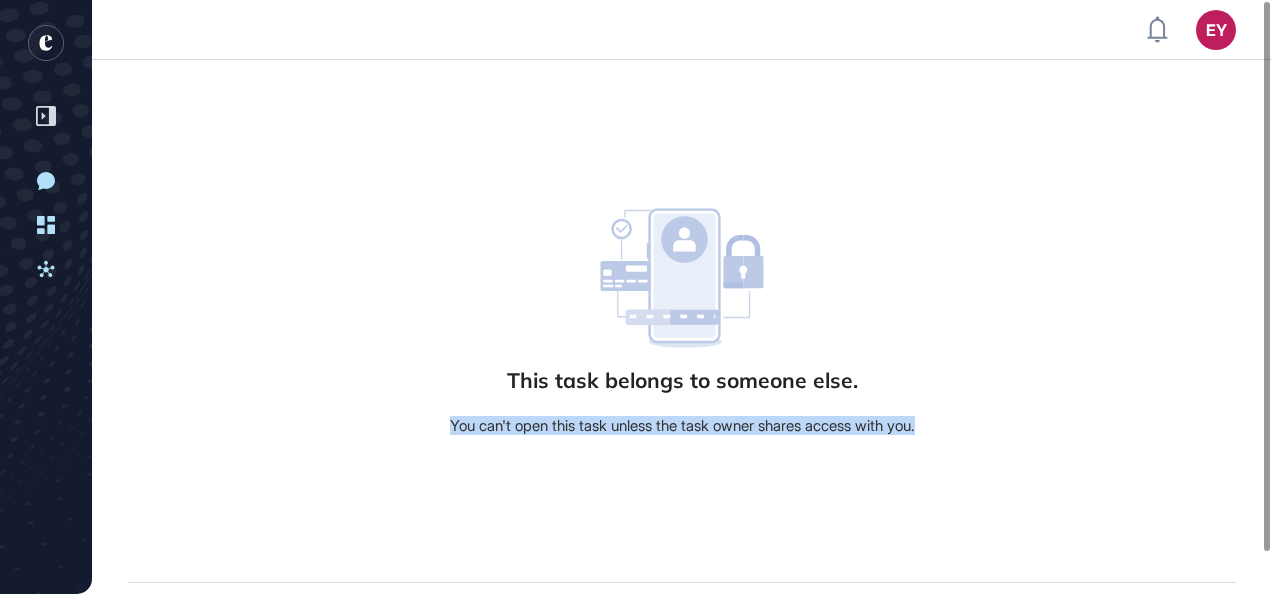 drag, startPoint x: 444, startPoint y: 424, endPoint x: 953, endPoint y: 456, distance: 510.0049 